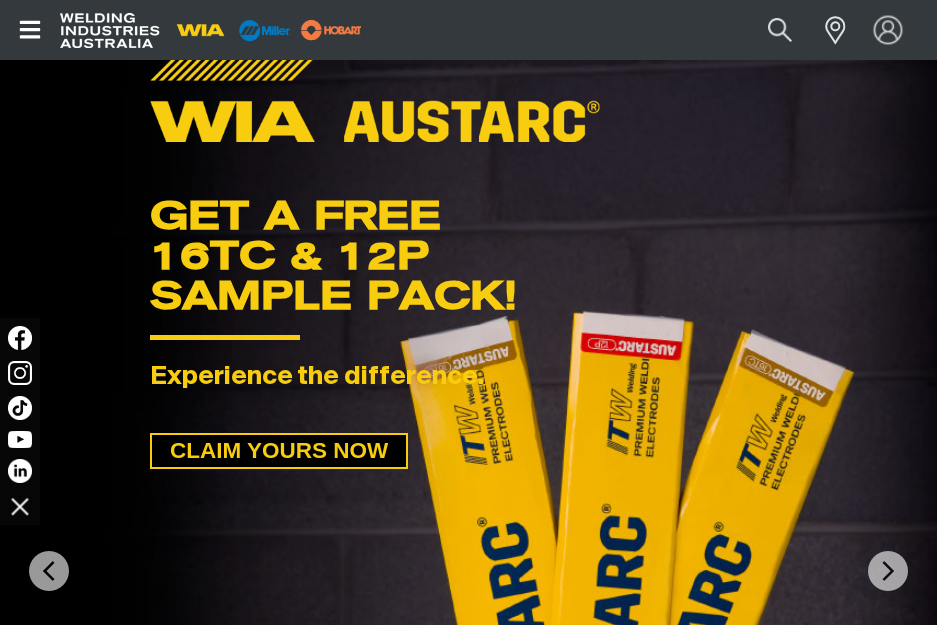 scroll, scrollTop: 0, scrollLeft: 0, axis: both 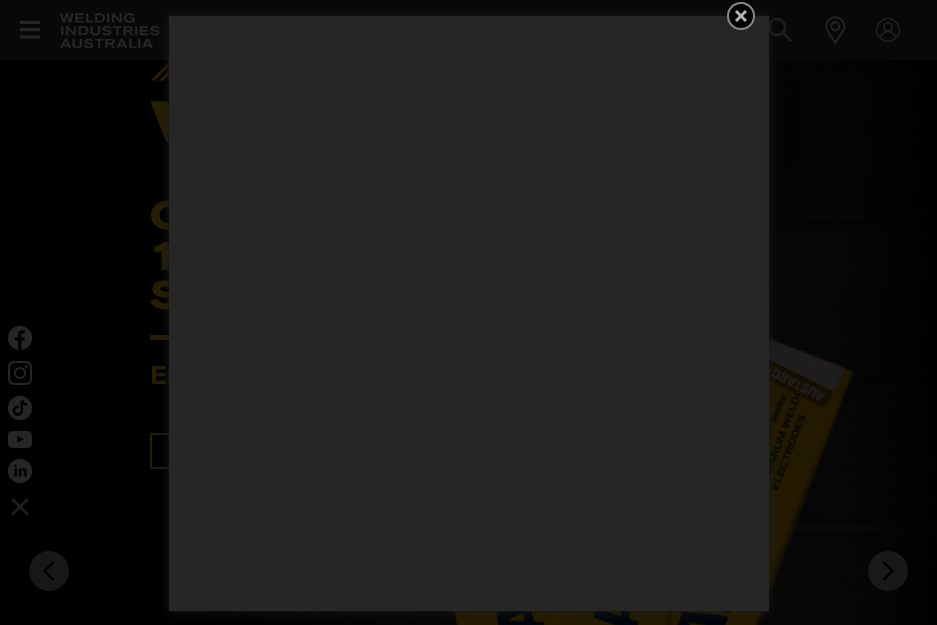 click 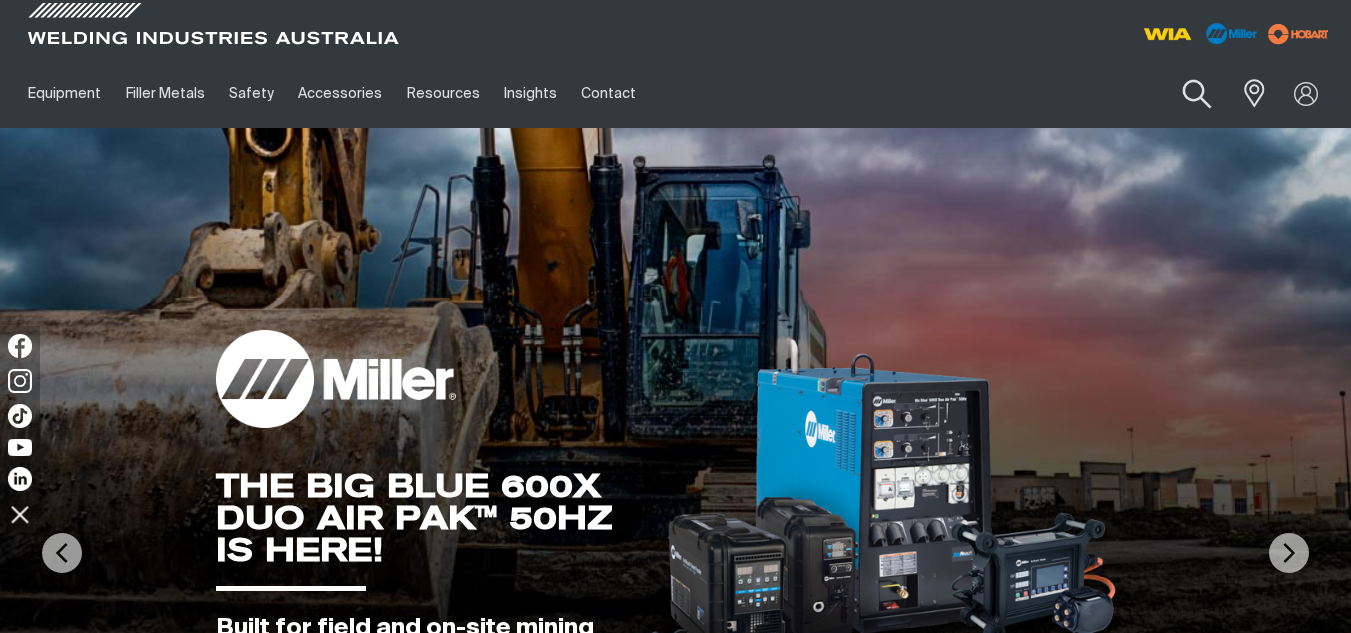 click at bounding box center [1197, 94] 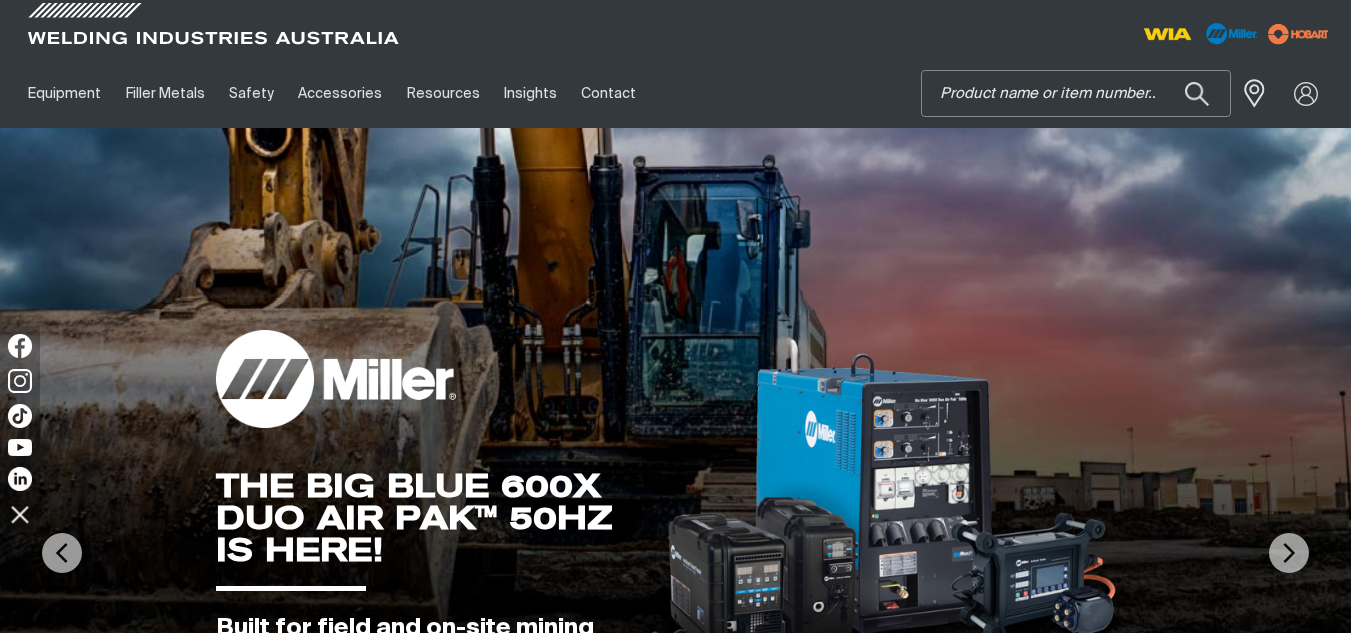 click on "Search" at bounding box center (1076, 93) 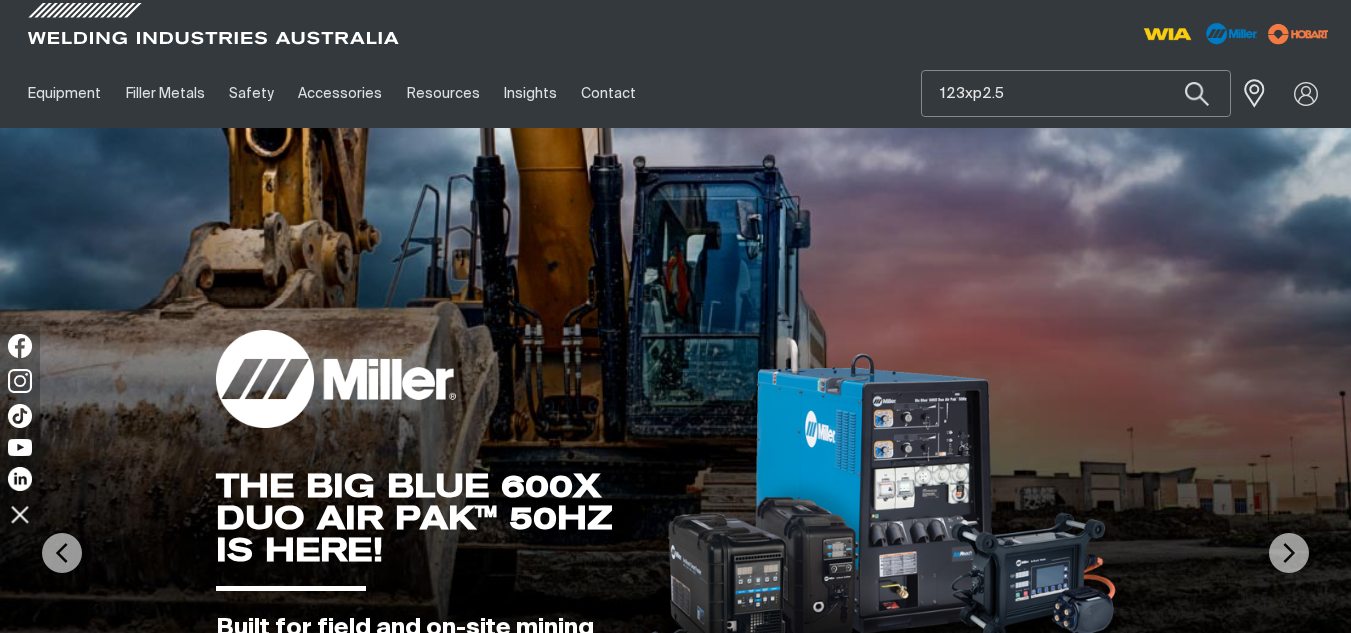 click at bounding box center (1197, 93) 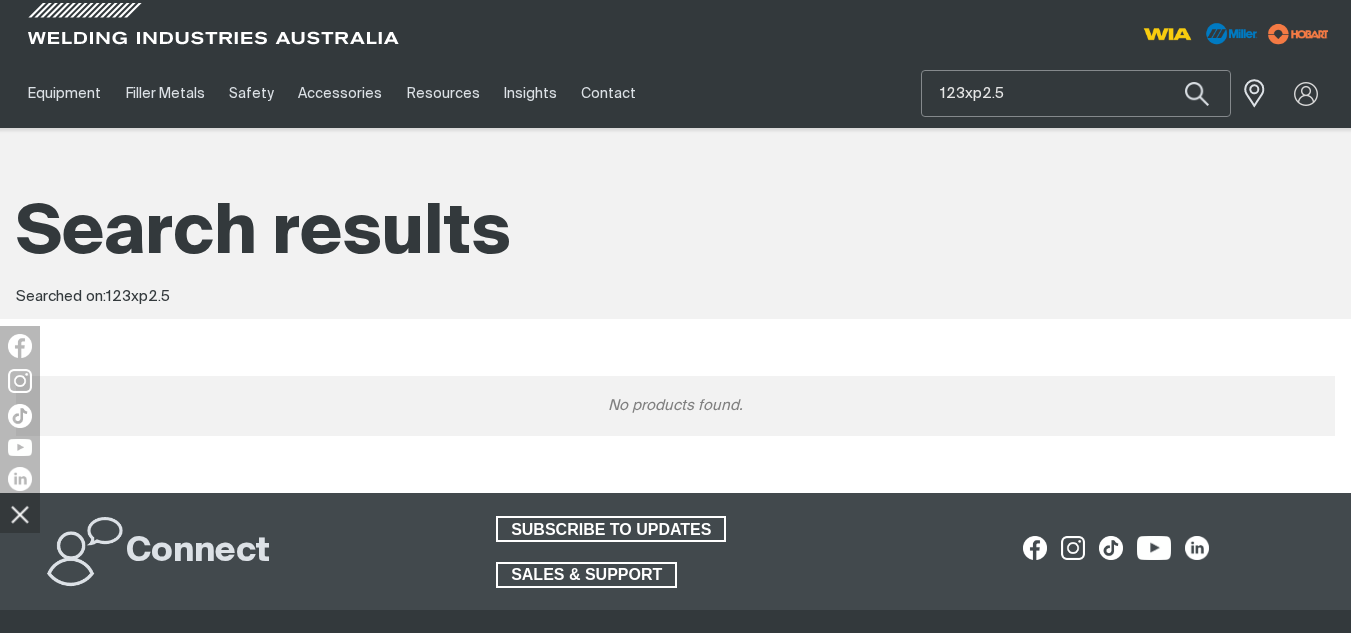 drag, startPoint x: 983, startPoint y: 95, endPoint x: 1021, endPoint y: 115, distance: 42.941822 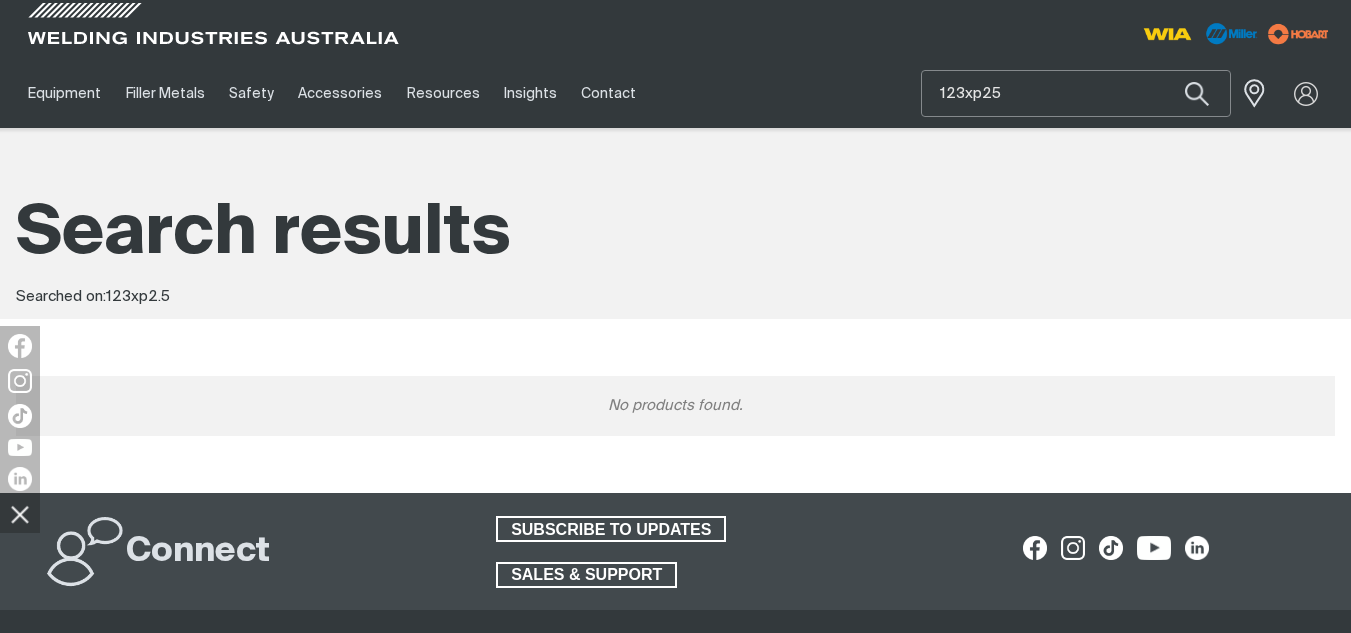 click at bounding box center [1197, 93] 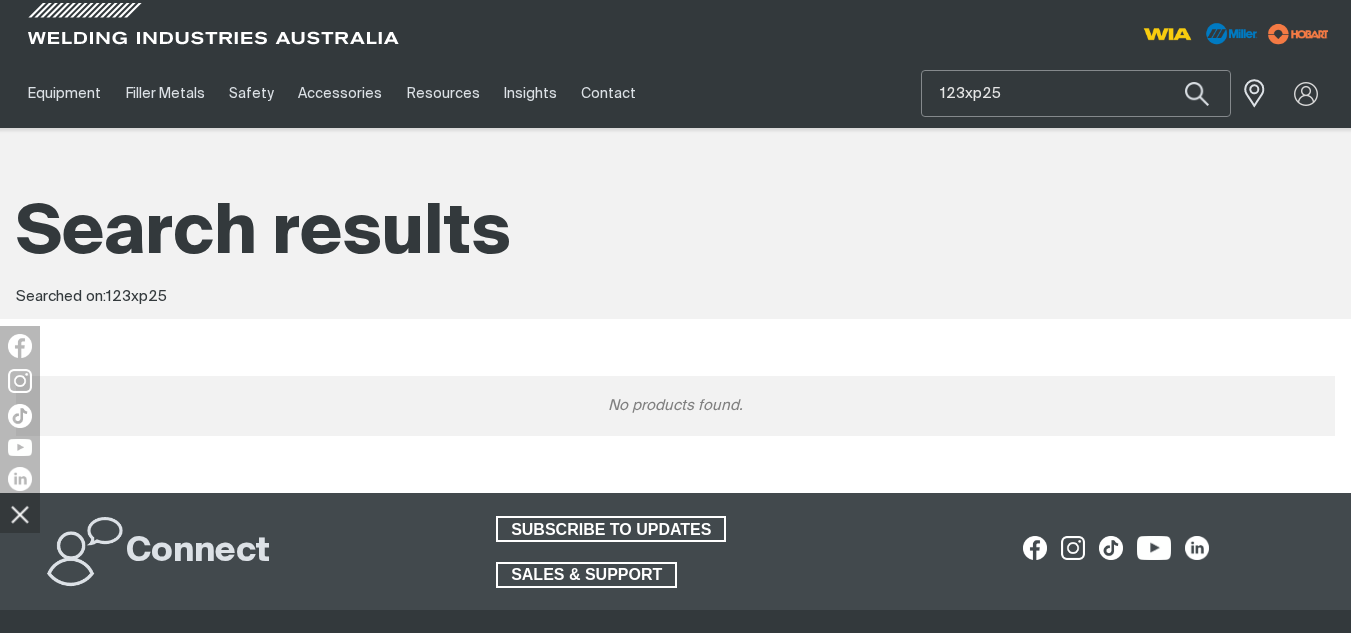 click on "123xp25" at bounding box center (1076, 93) 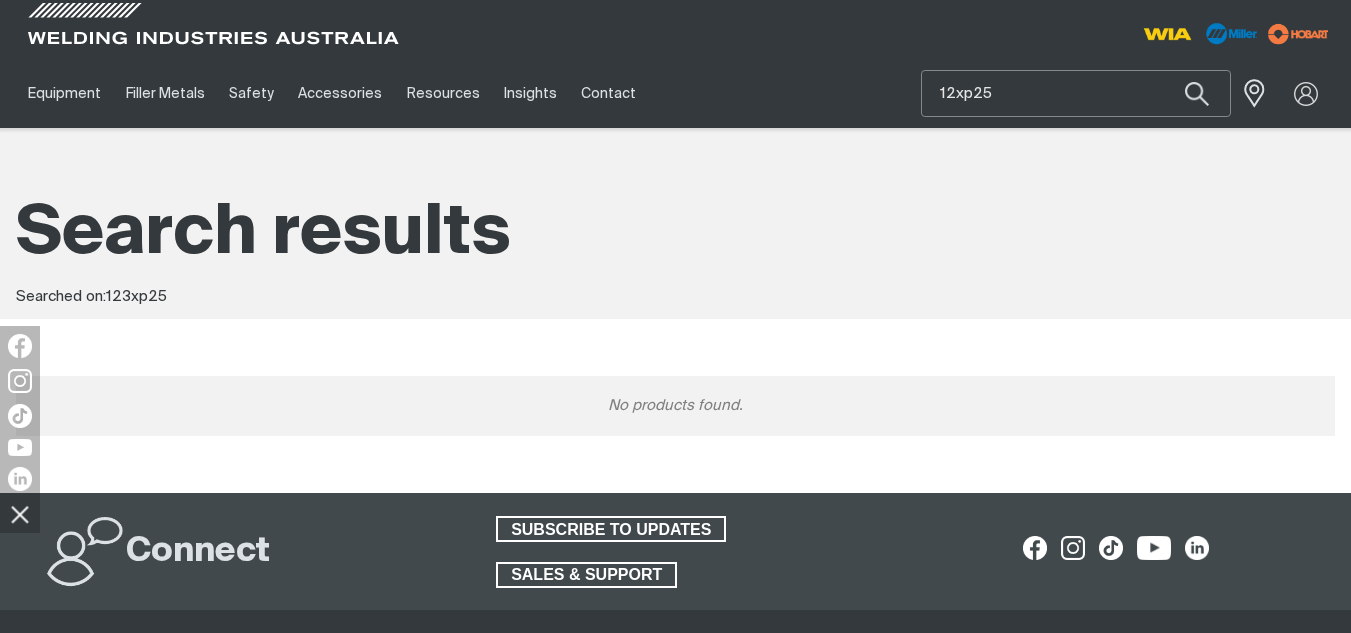click at bounding box center (1197, 93) 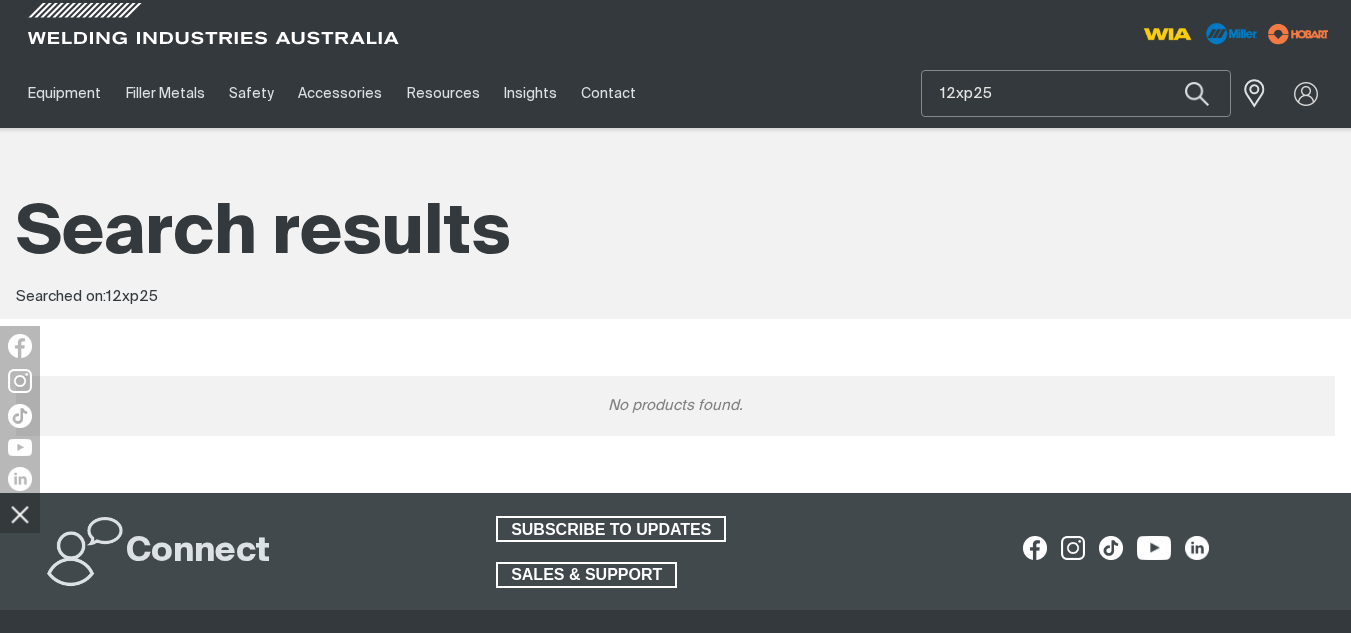 click on "12xp25" at bounding box center (1076, 93) 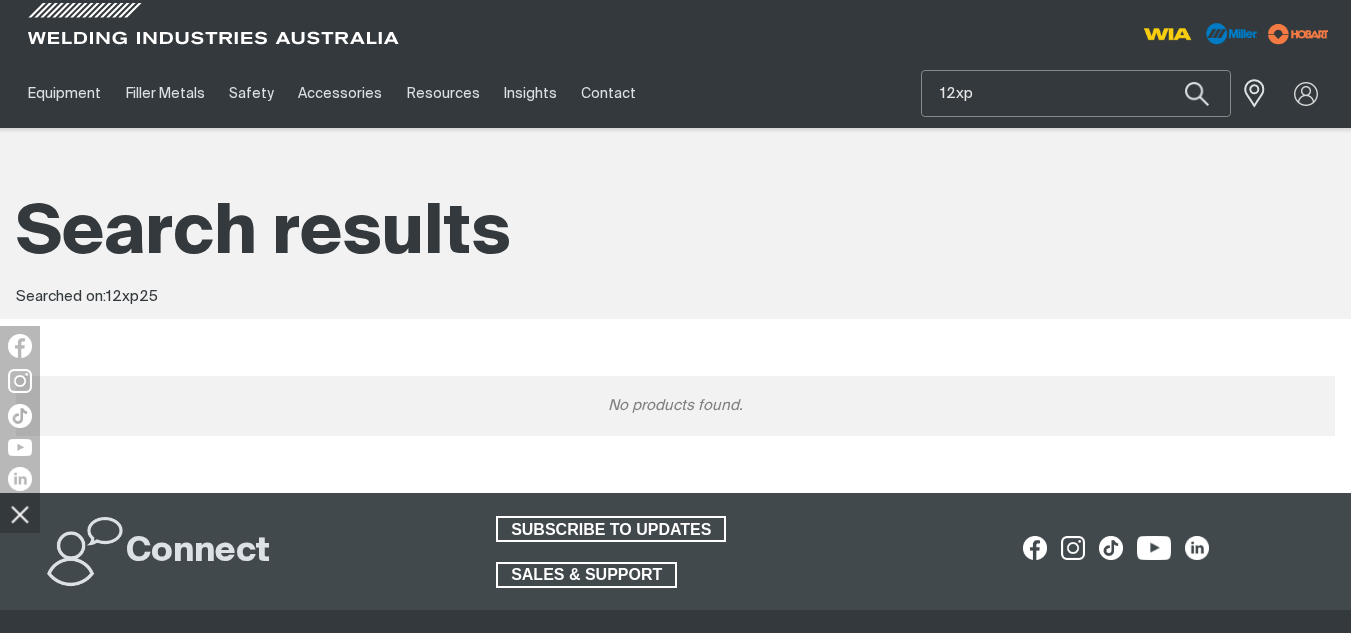 type on "12xp" 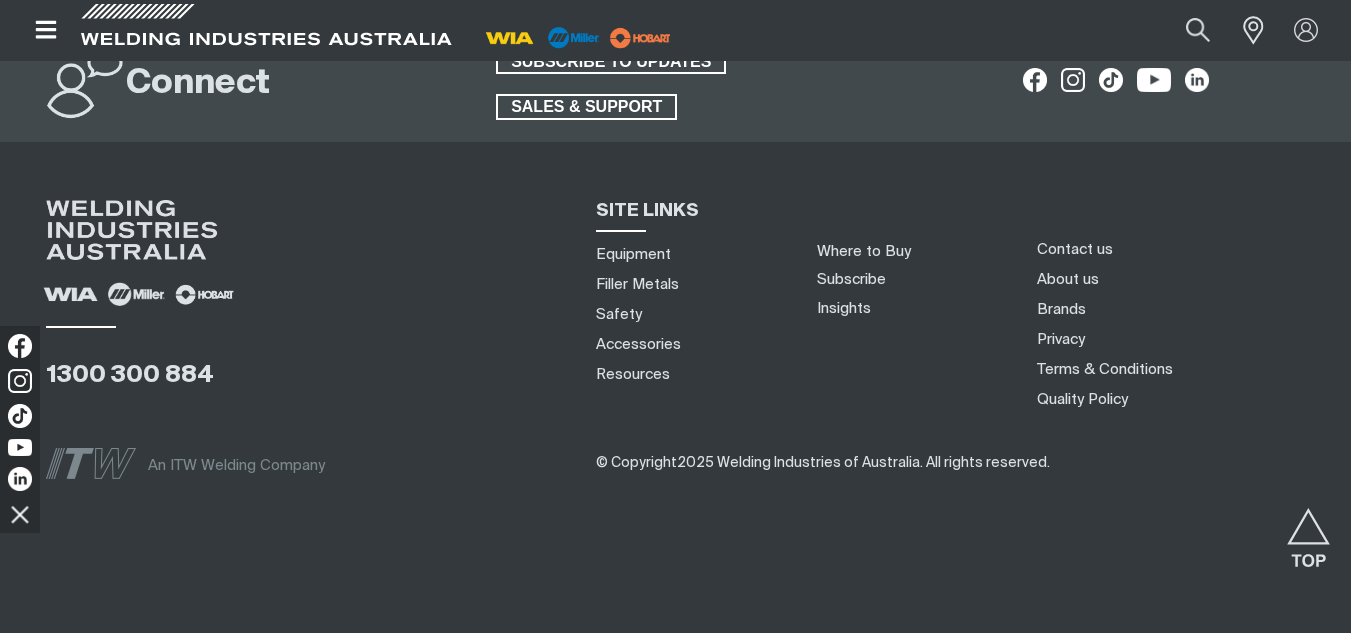 scroll, scrollTop: 0, scrollLeft: 0, axis: both 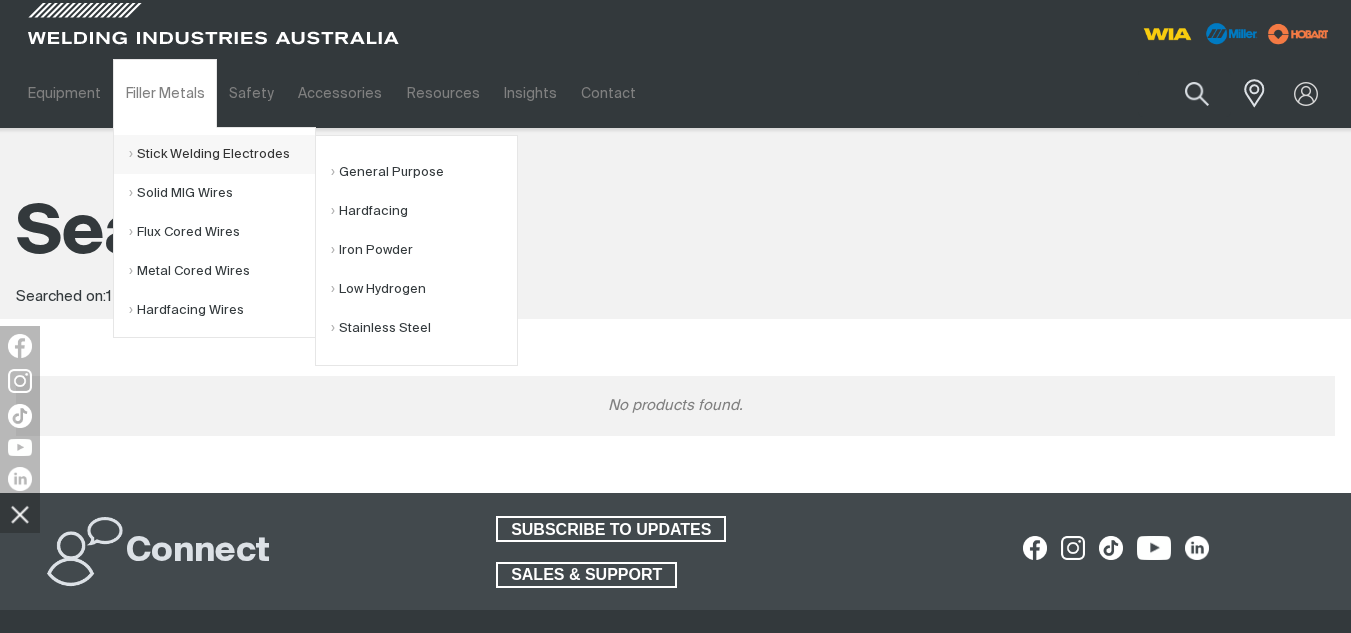 click on "Stick Welding Electrodes" at bounding box center [222, 154] 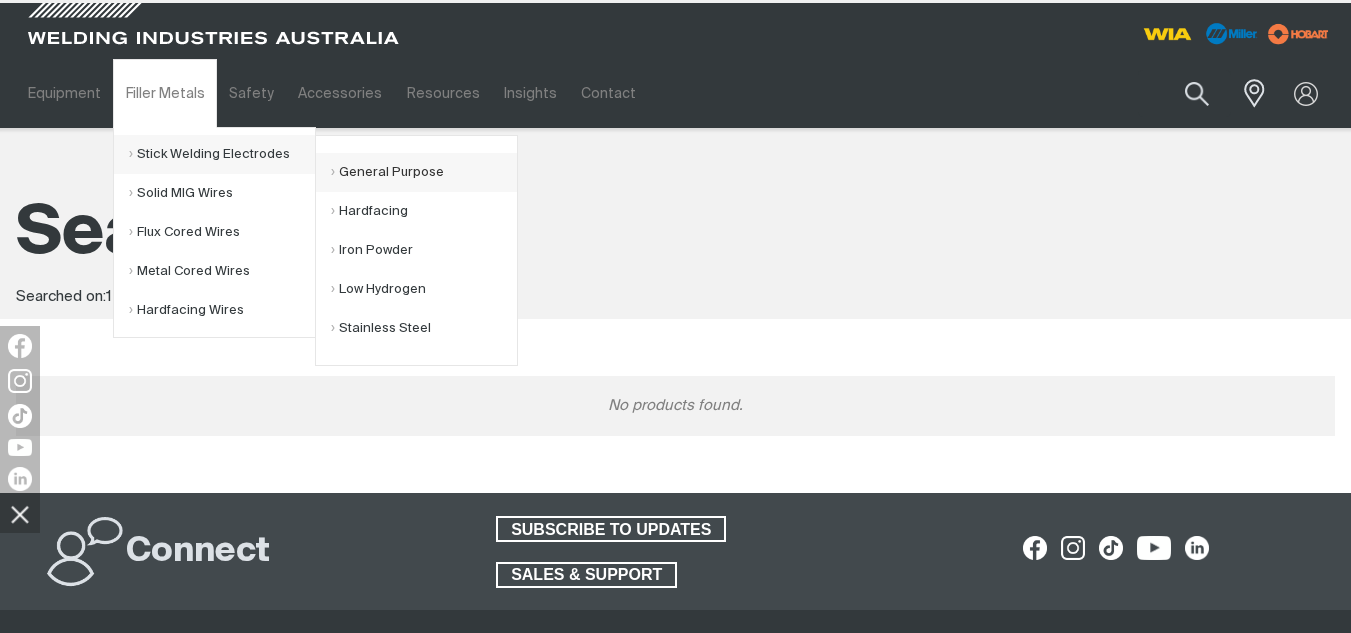 click on "General Purpose" at bounding box center (424, 172) 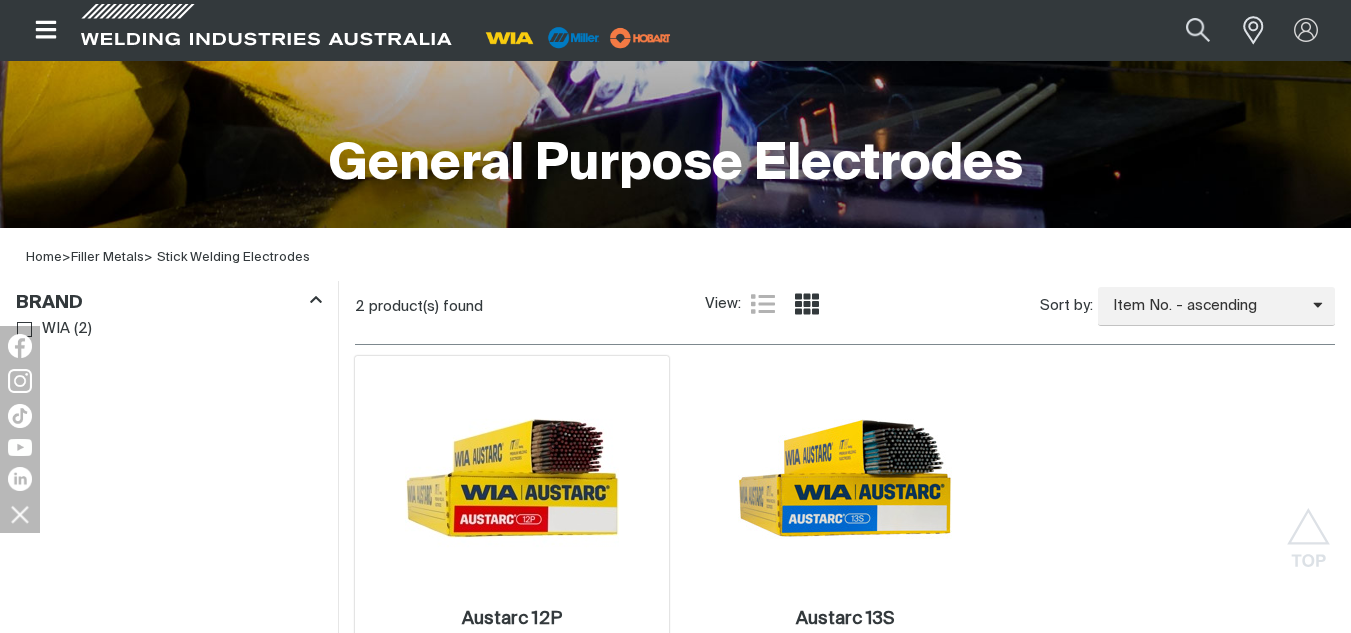 scroll, scrollTop: 700, scrollLeft: 0, axis: vertical 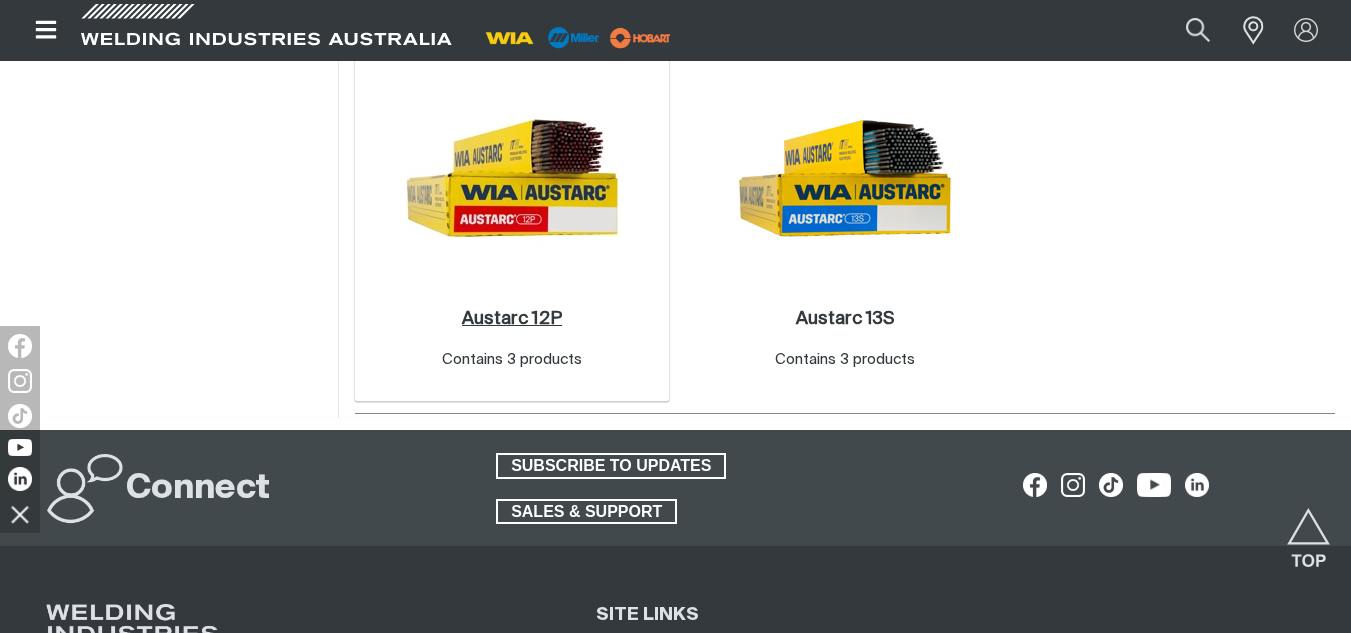 click on "Austarc 12P ." at bounding box center (512, 319) 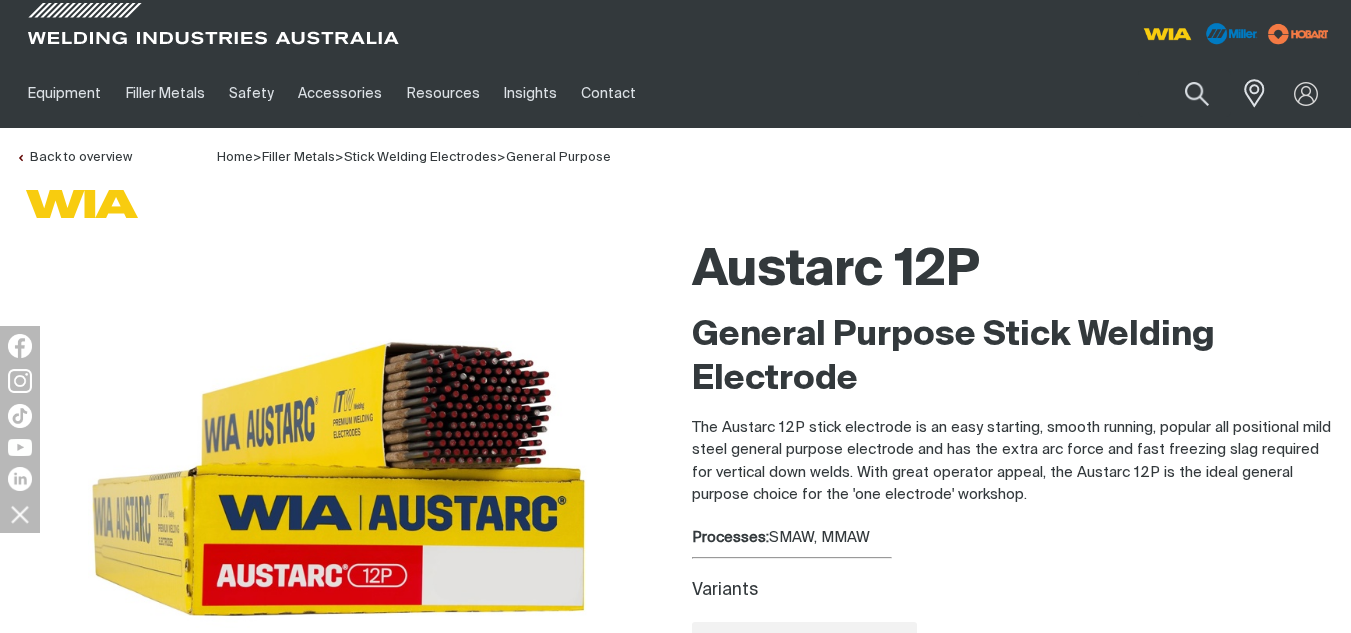 scroll, scrollTop: 200, scrollLeft: 0, axis: vertical 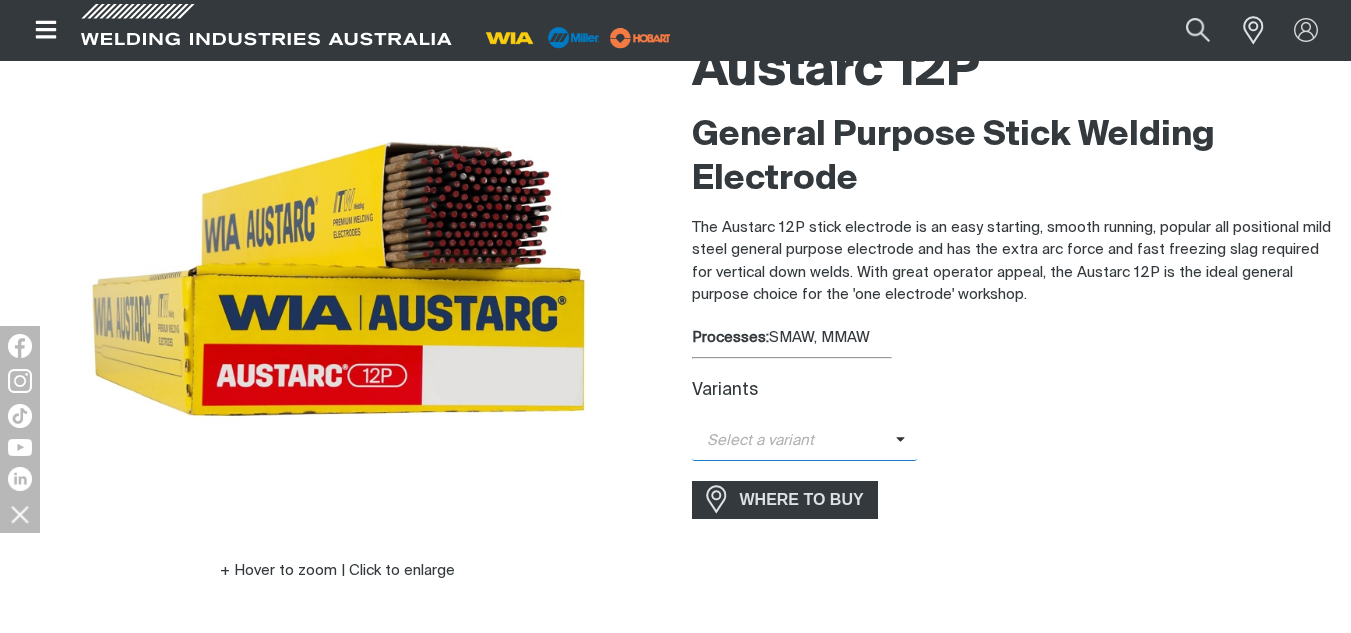 click on "Select a variant" at bounding box center (794, 441) 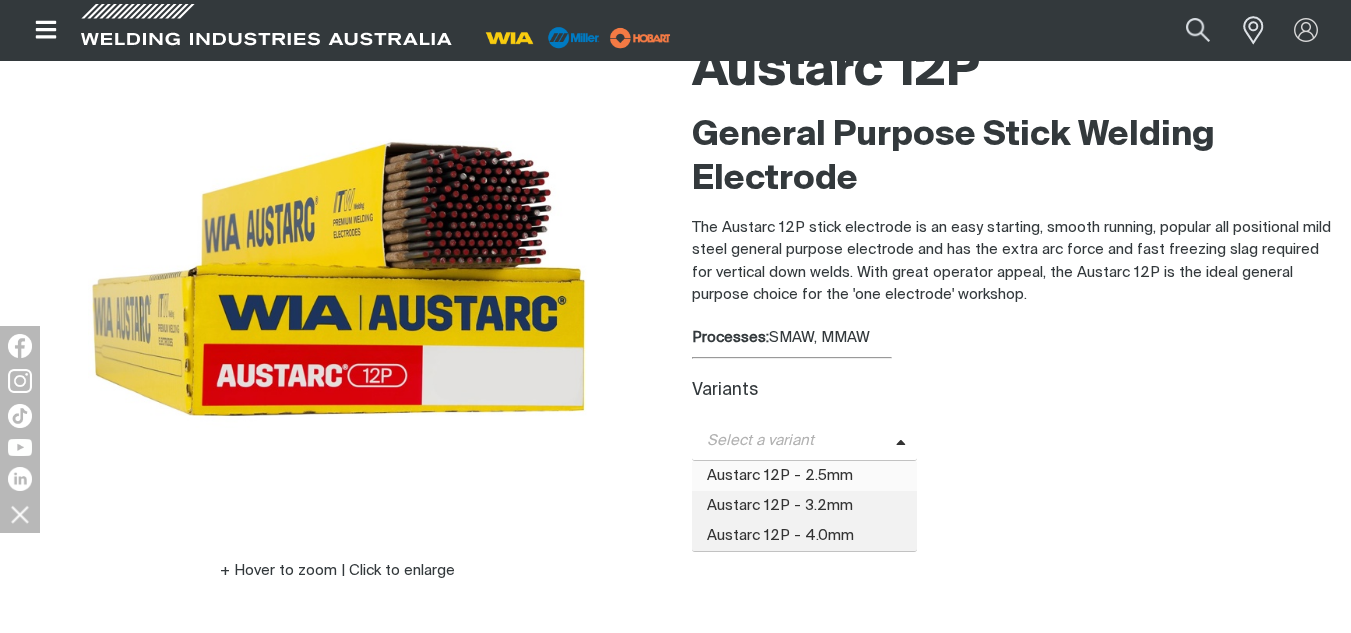 click on "Austarc 12P - 2.5mm" at bounding box center [805, 476] 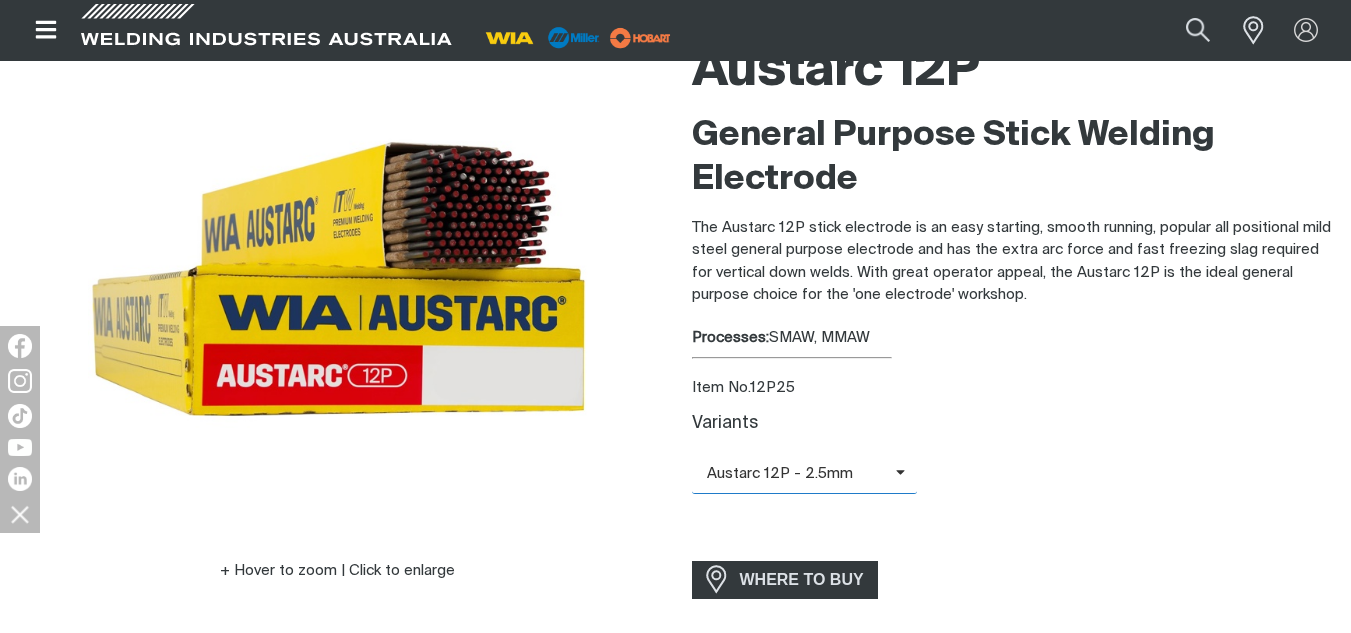 scroll, scrollTop: 0, scrollLeft: 0, axis: both 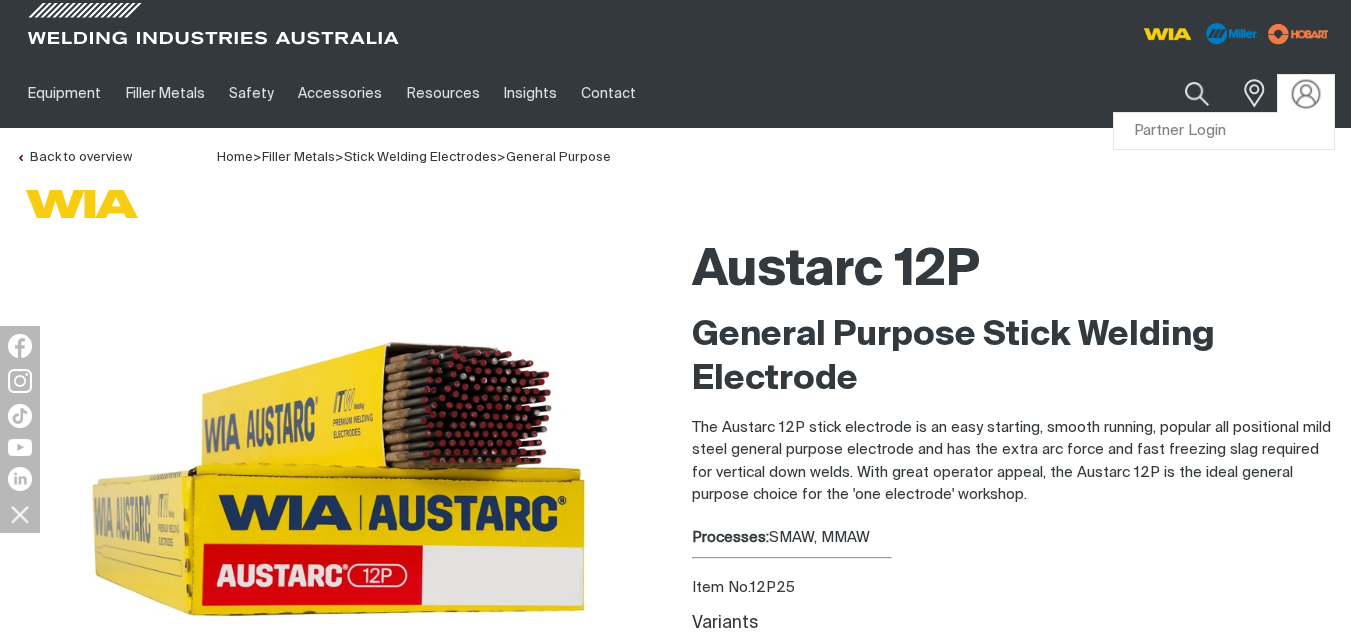 click at bounding box center [1306, 94] 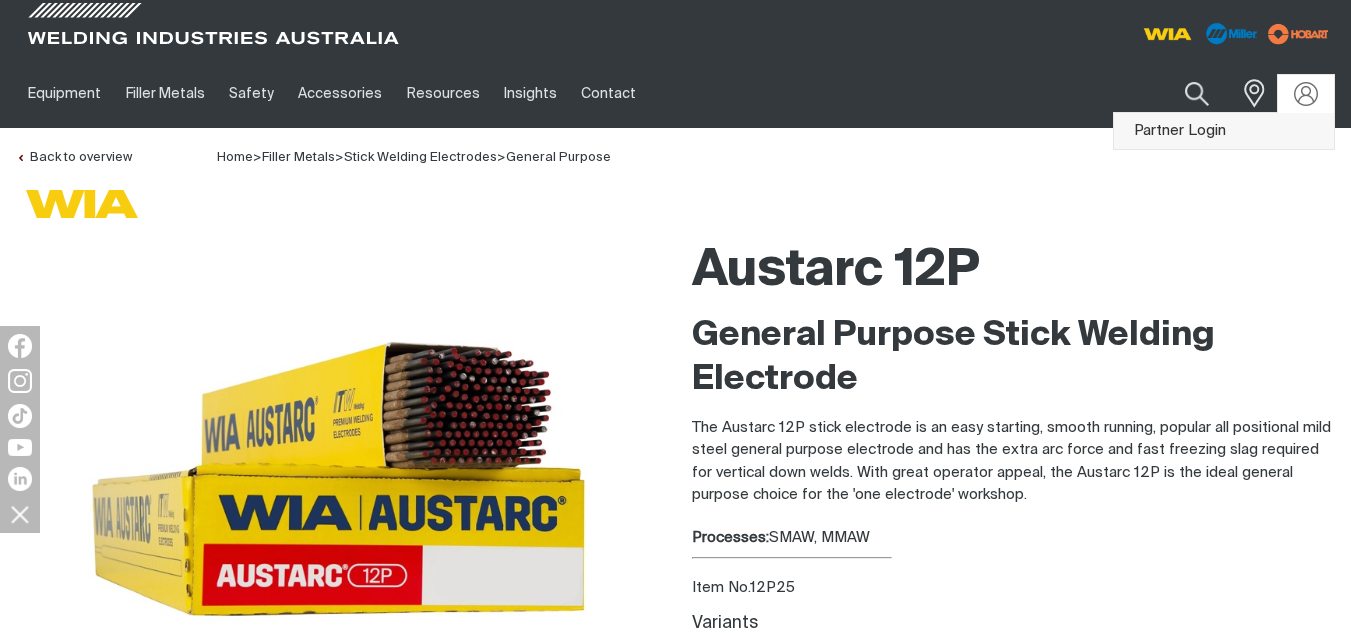 click on "Partner Login" at bounding box center (1224, 131) 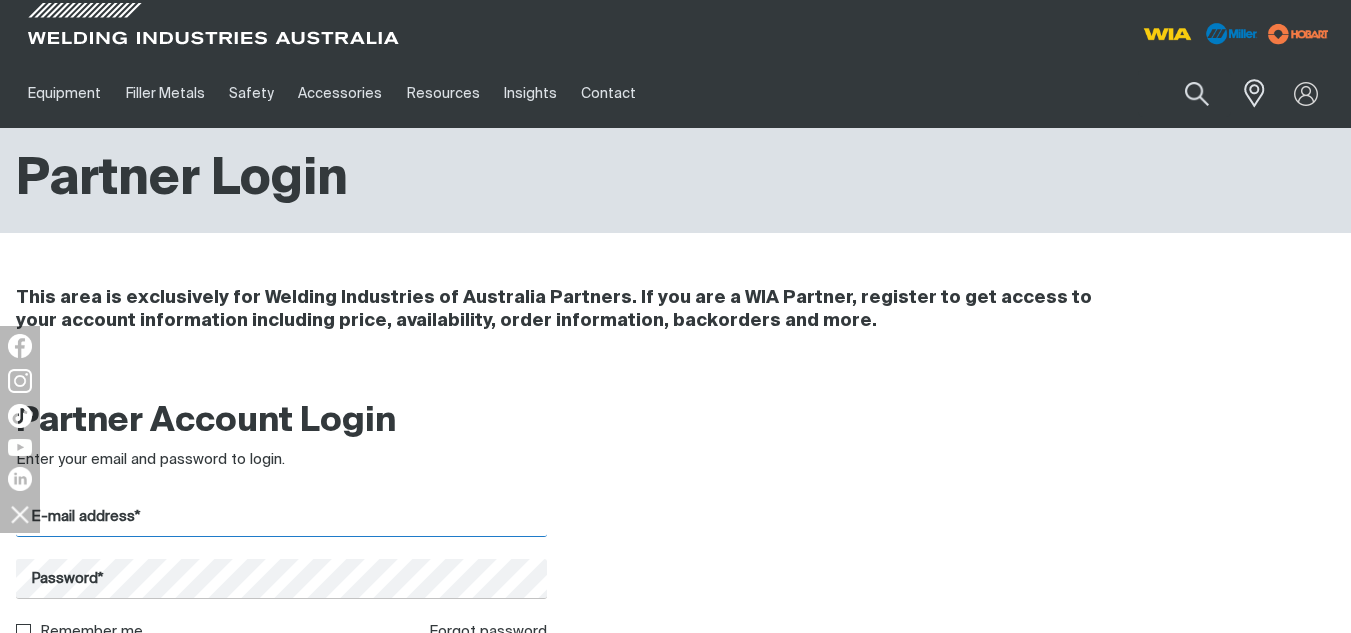 type on "sales@[EXAMPLE.COM].au" 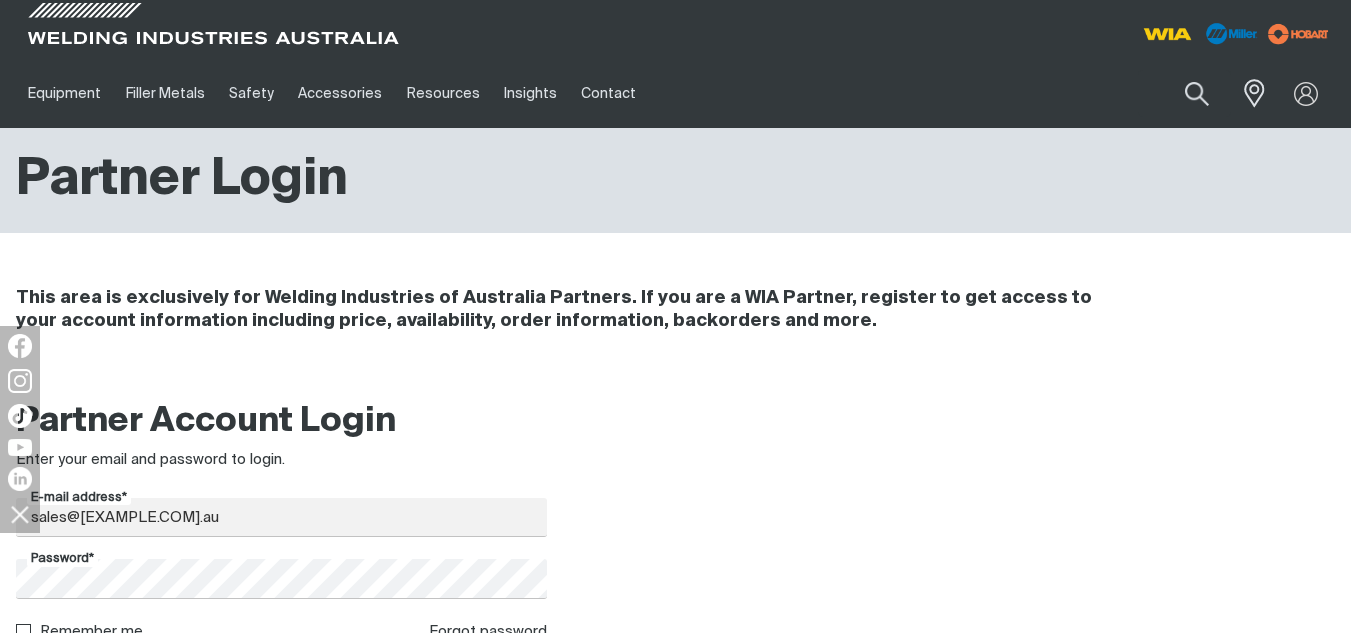 scroll, scrollTop: 400, scrollLeft: 0, axis: vertical 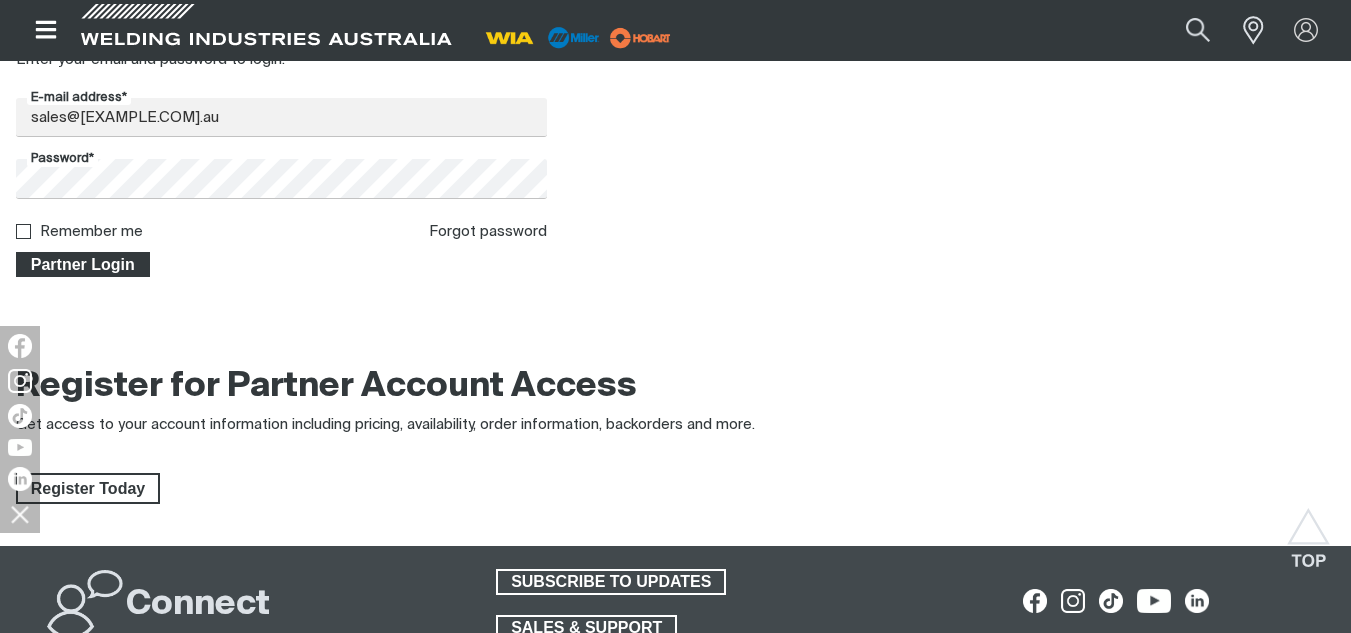 click on "Partner Login" at bounding box center (83, 265) 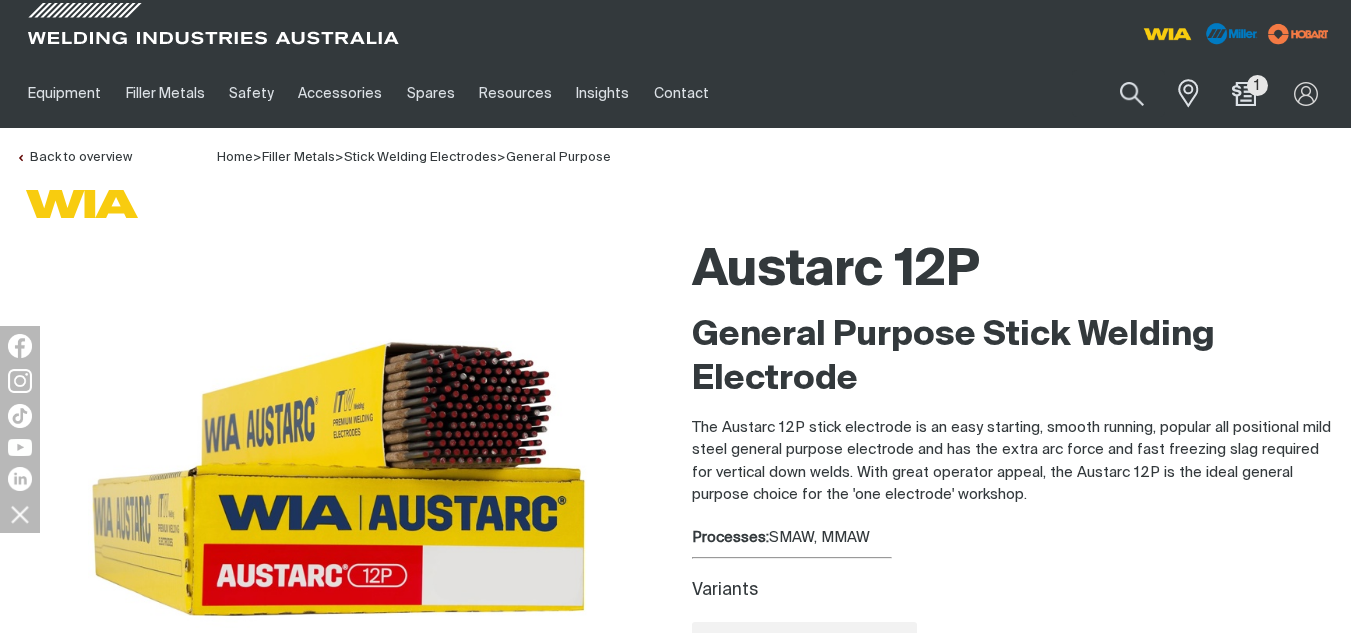 scroll, scrollTop: 200, scrollLeft: 0, axis: vertical 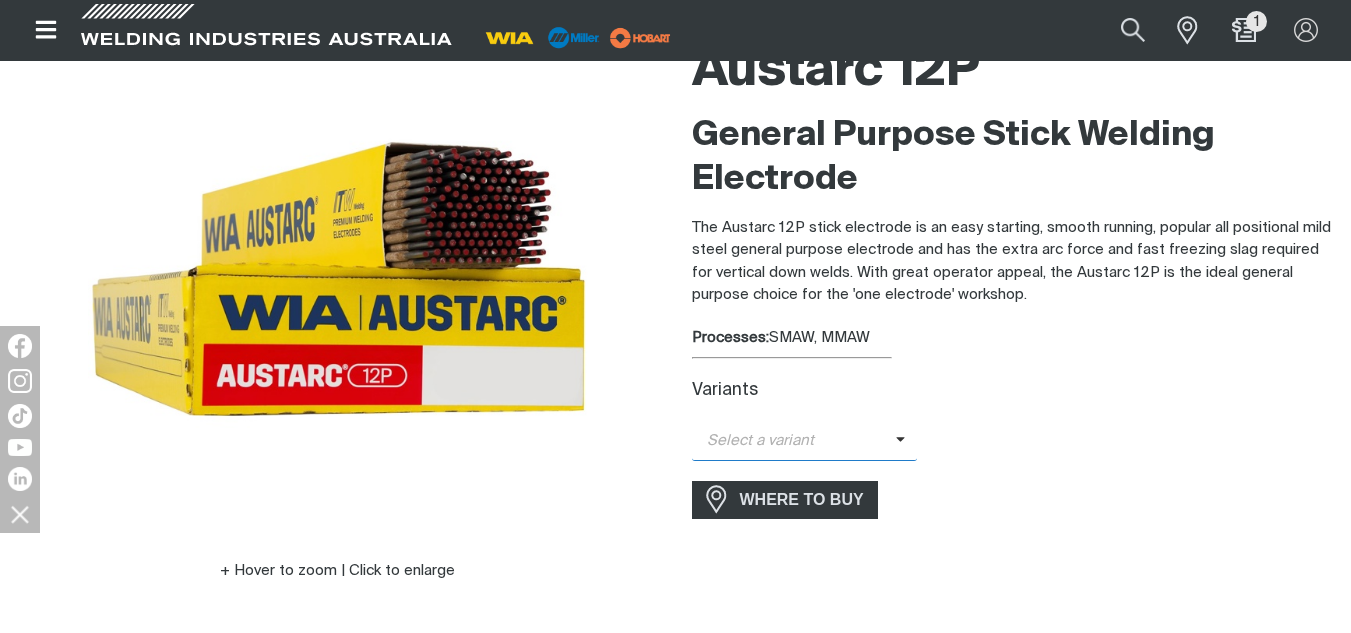 click on "Select a variant" at bounding box center [794, 441] 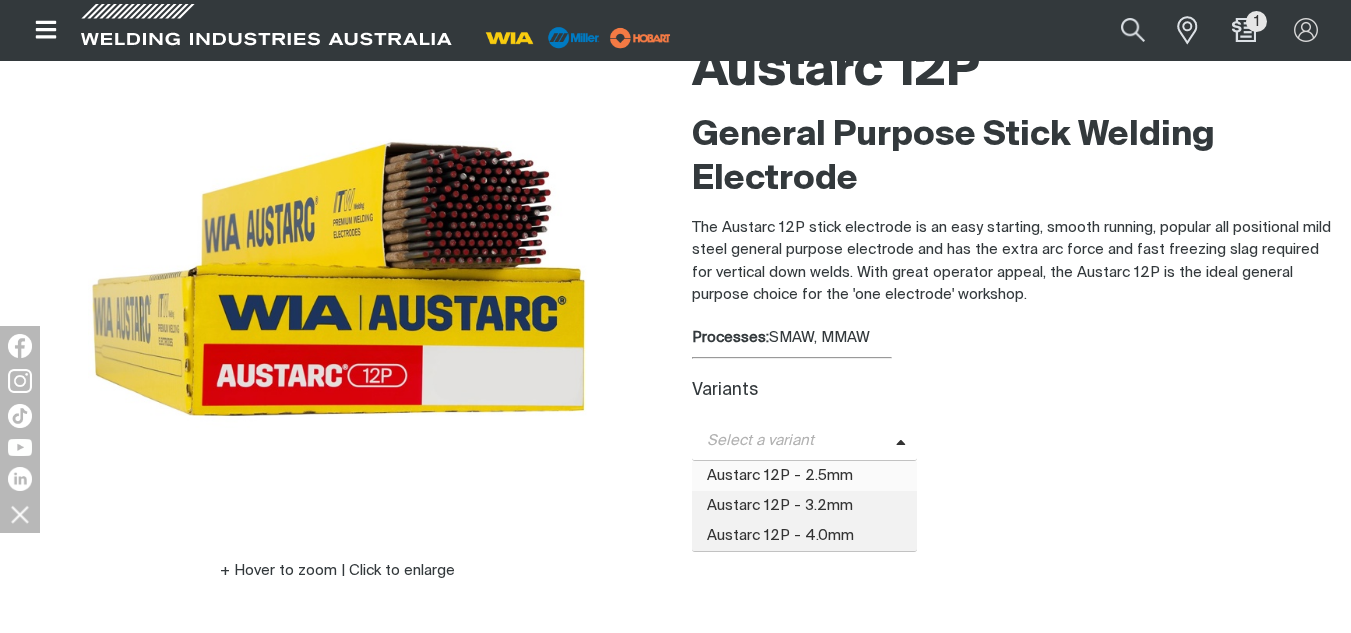 click on "Austarc 12P - 2.5mm" at bounding box center [805, 476] 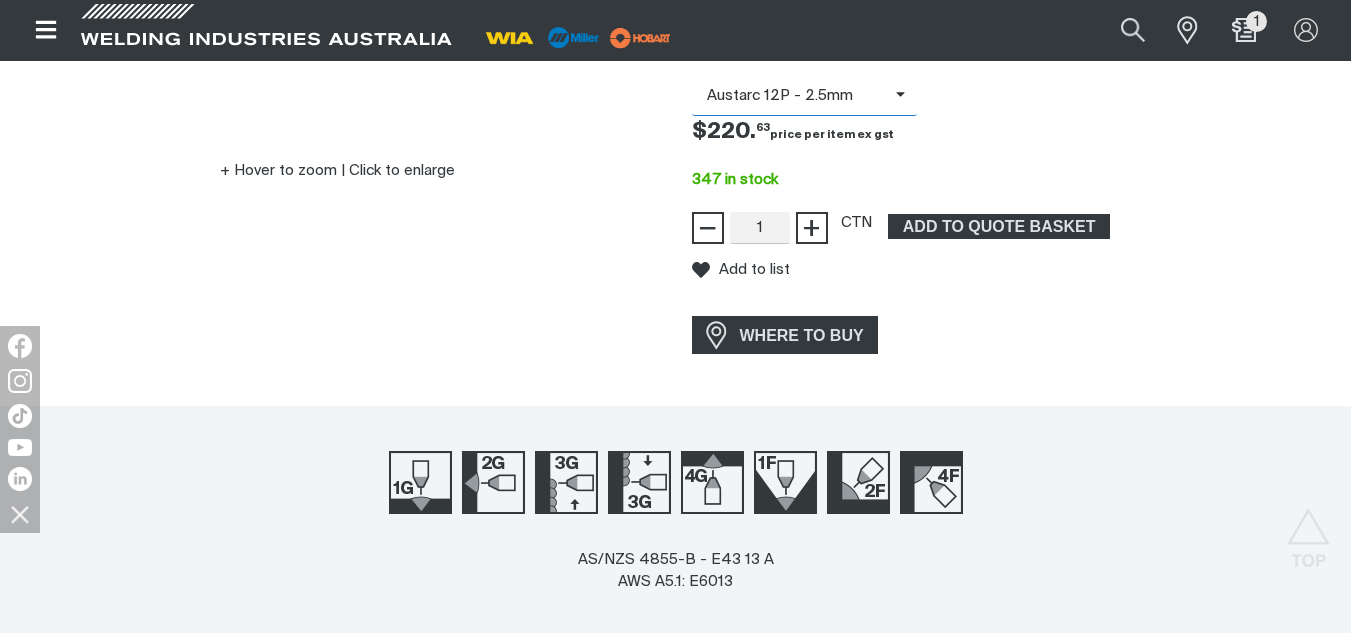 scroll, scrollTop: 400, scrollLeft: 0, axis: vertical 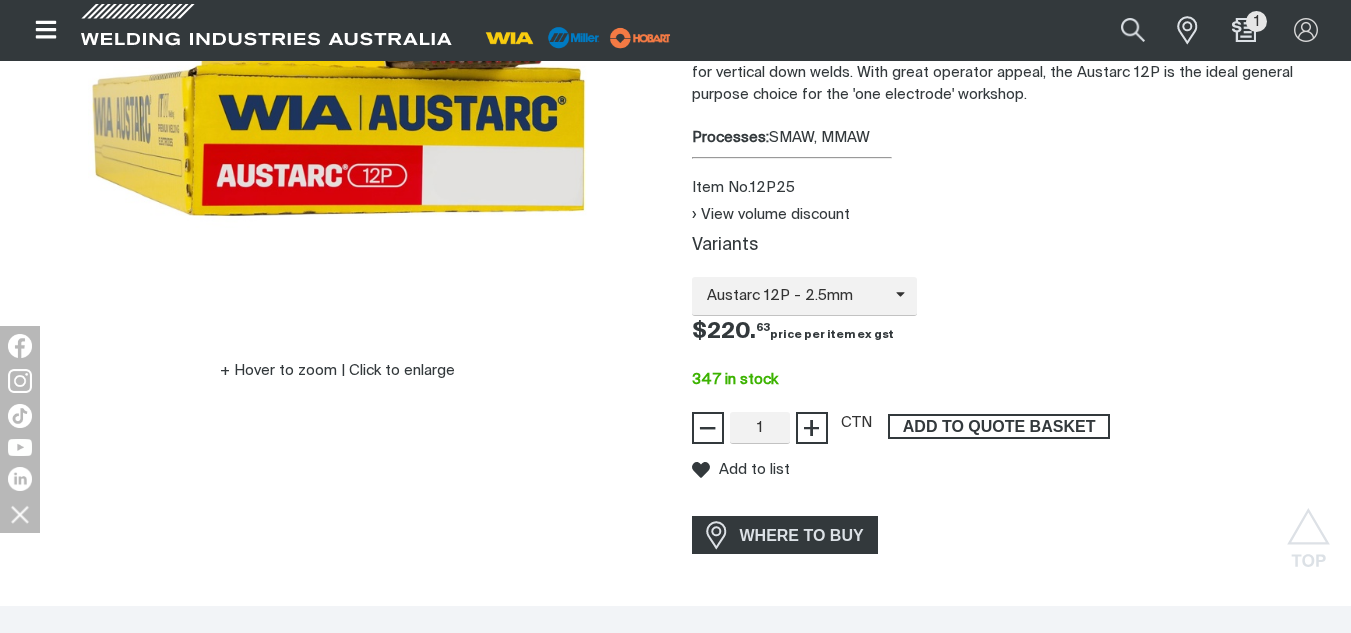 click on "ADD TO QUOTE BASKET" at bounding box center [999, 427] 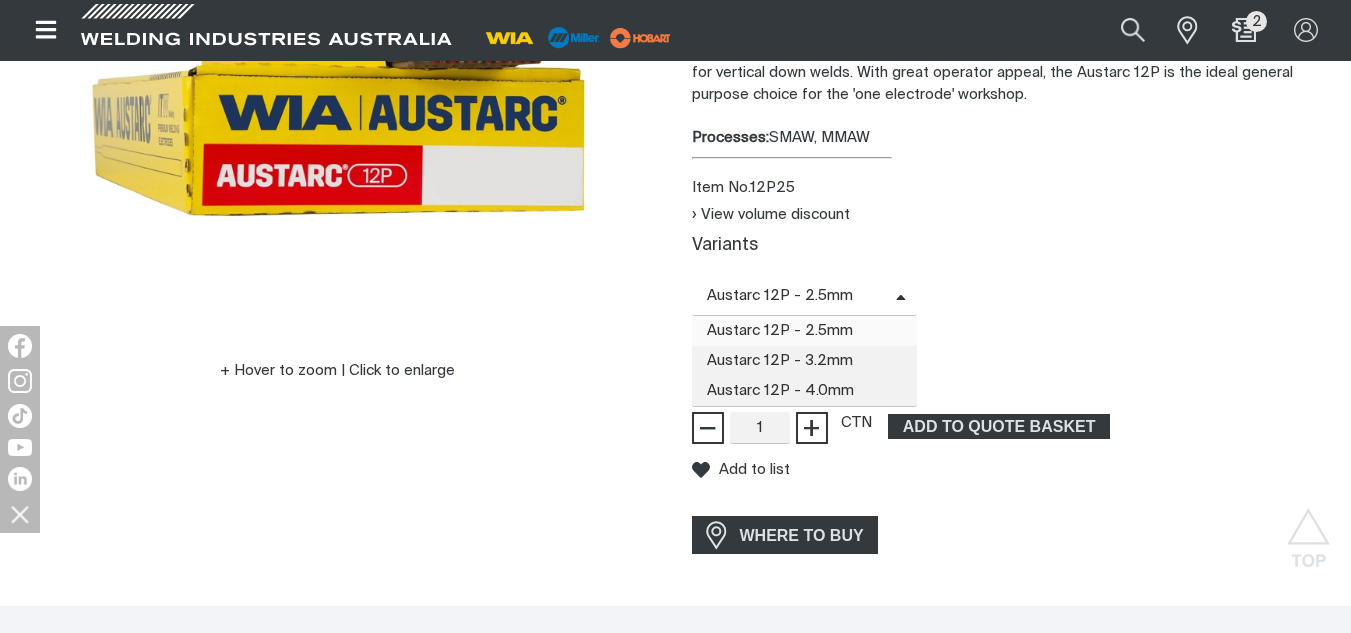 click on "Austarc 12P - 2.5mm" at bounding box center (805, 296) 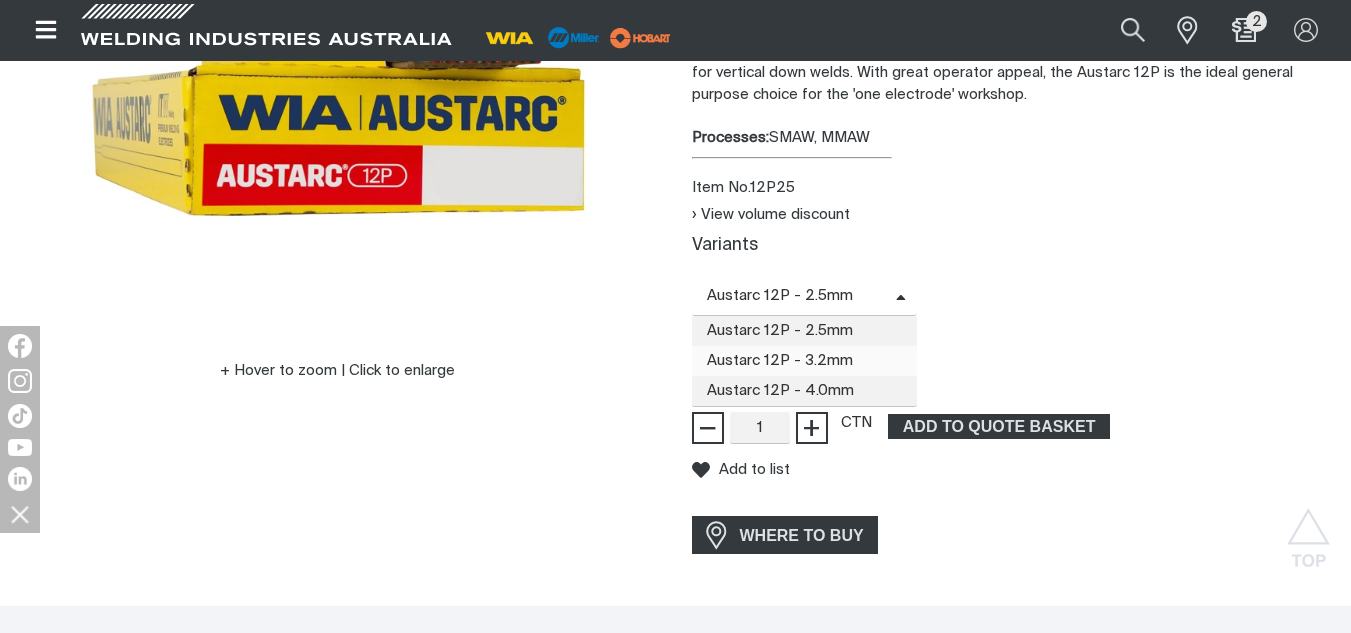 click on "Austarc 12P - 3.2mm" at bounding box center (805, 361) 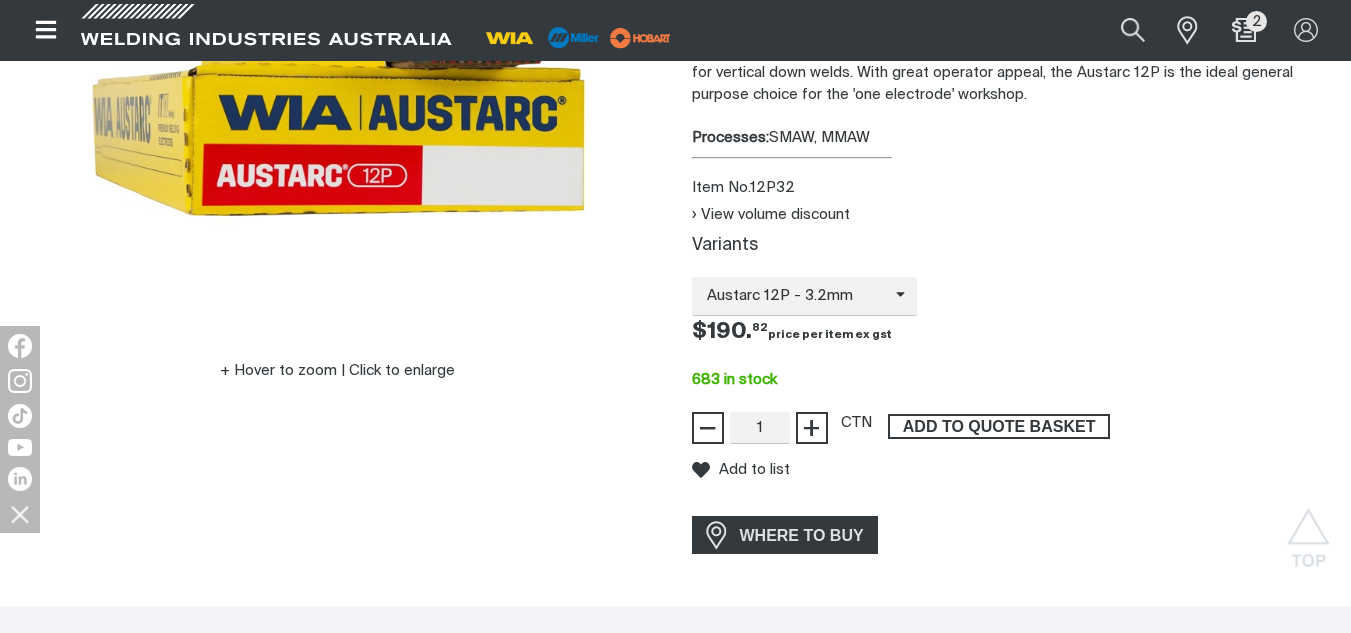 click on "ADD TO QUOTE BASKET" at bounding box center (999, 427) 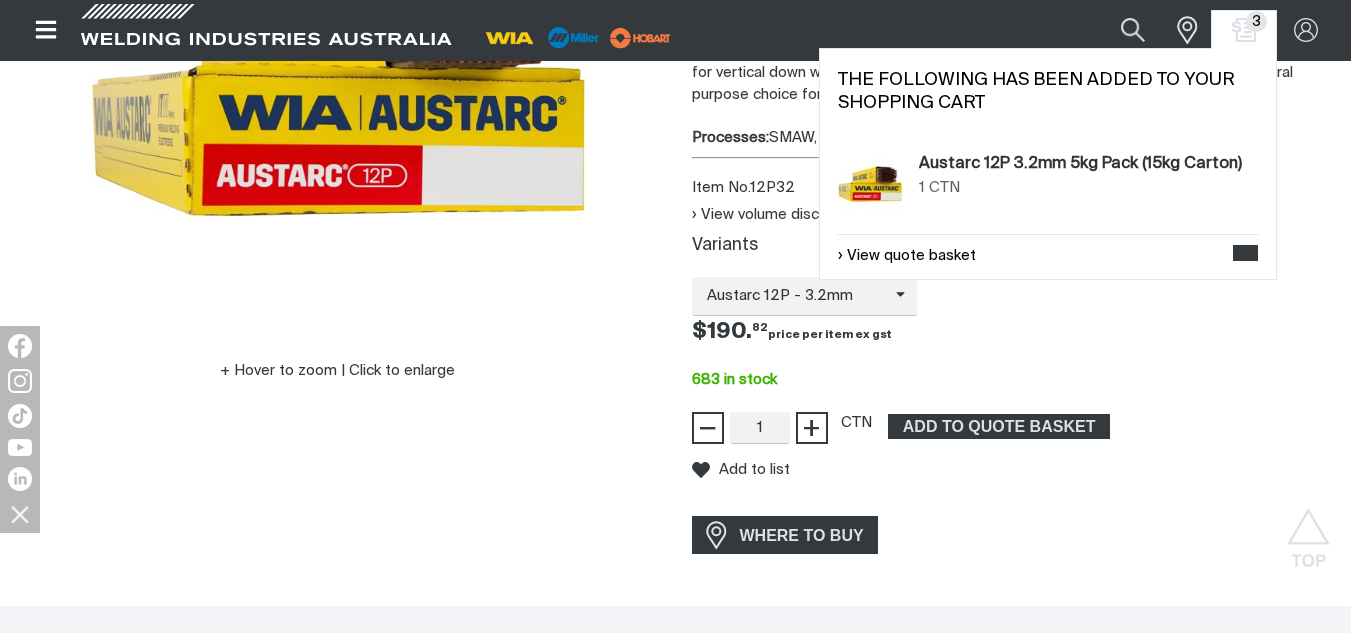 scroll, scrollTop: 0, scrollLeft: 0, axis: both 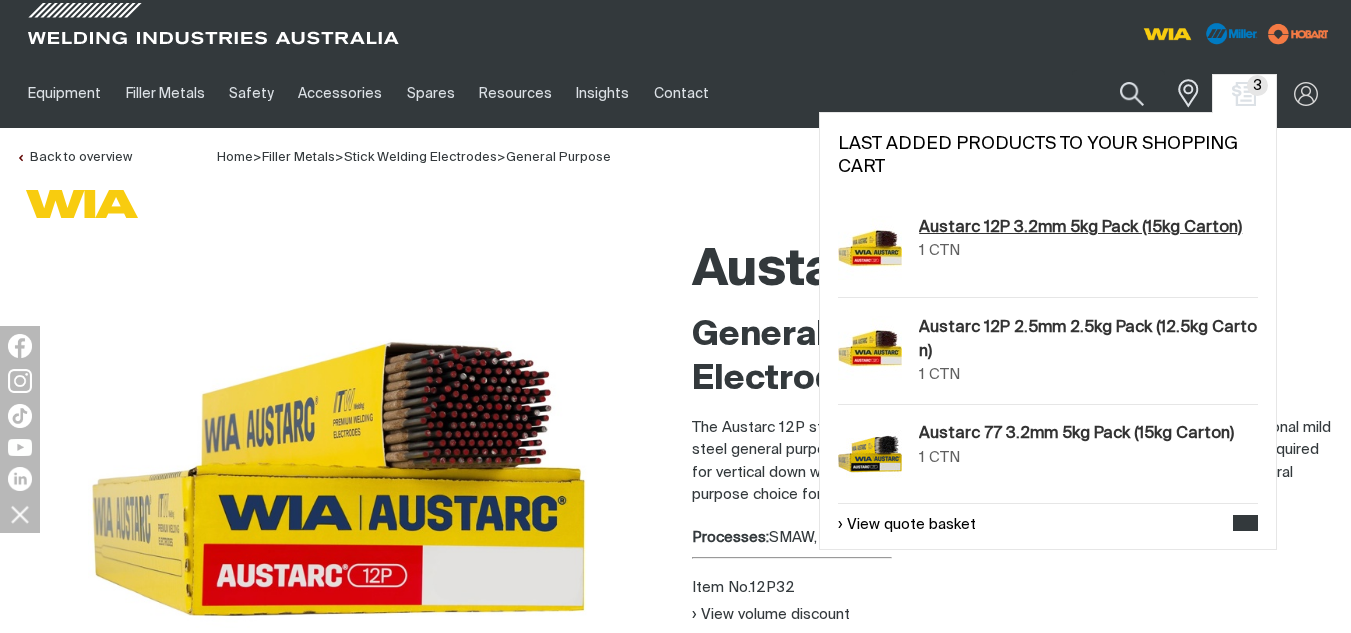 type 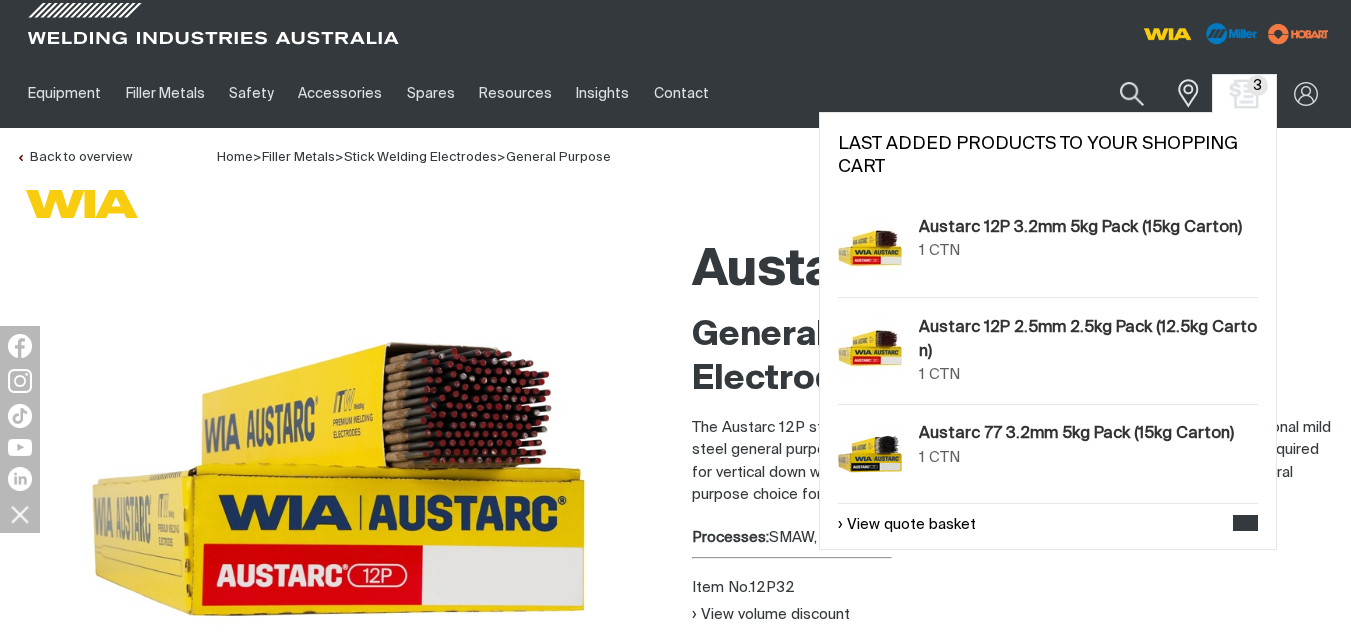 click at bounding box center (1244, 93) 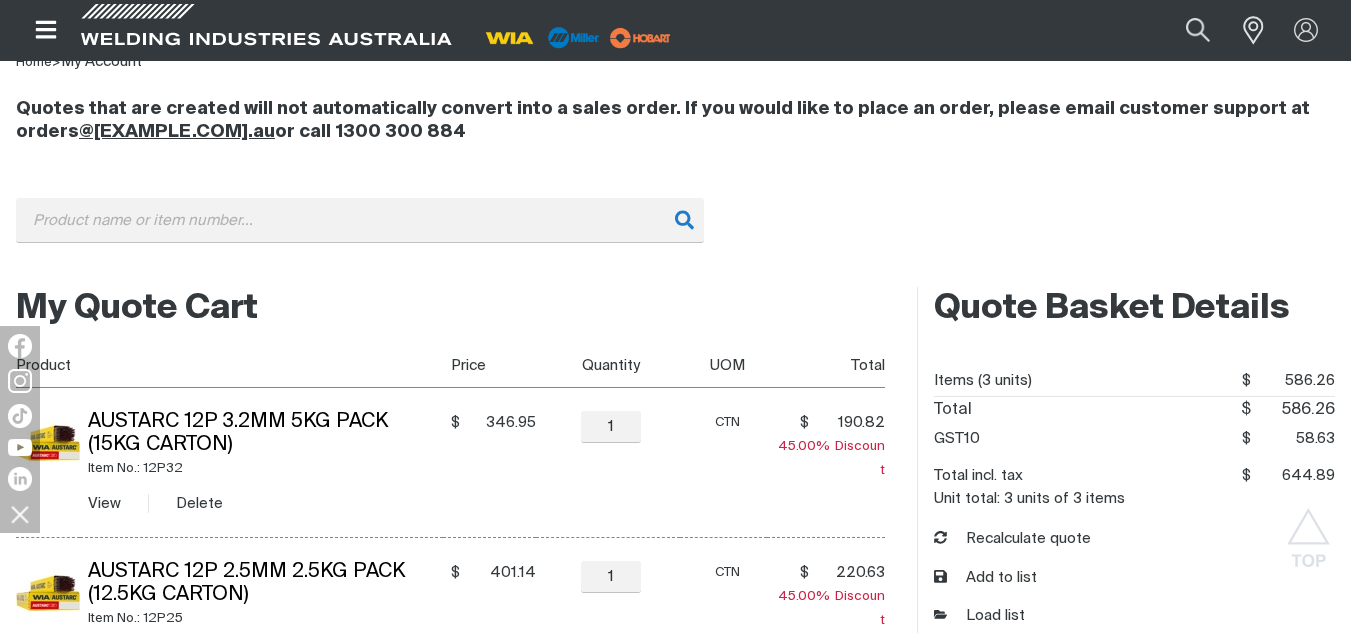scroll, scrollTop: 100, scrollLeft: 0, axis: vertical 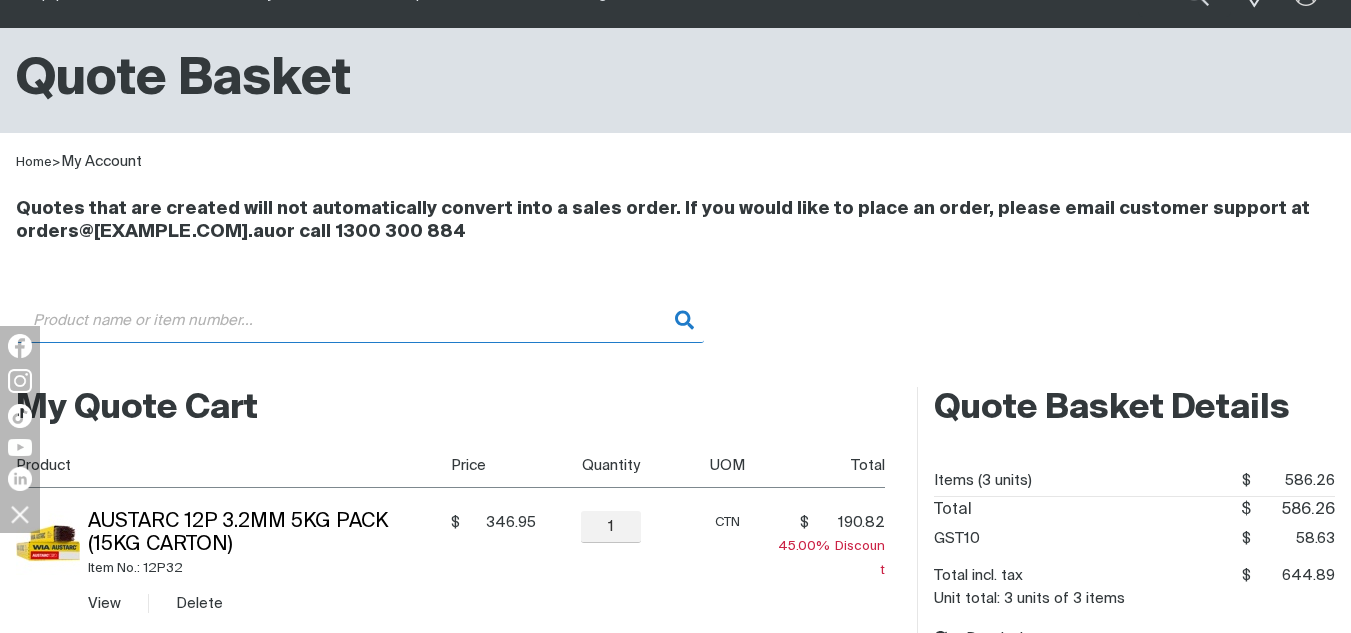click on "Search" at bounding box center [360, 320] 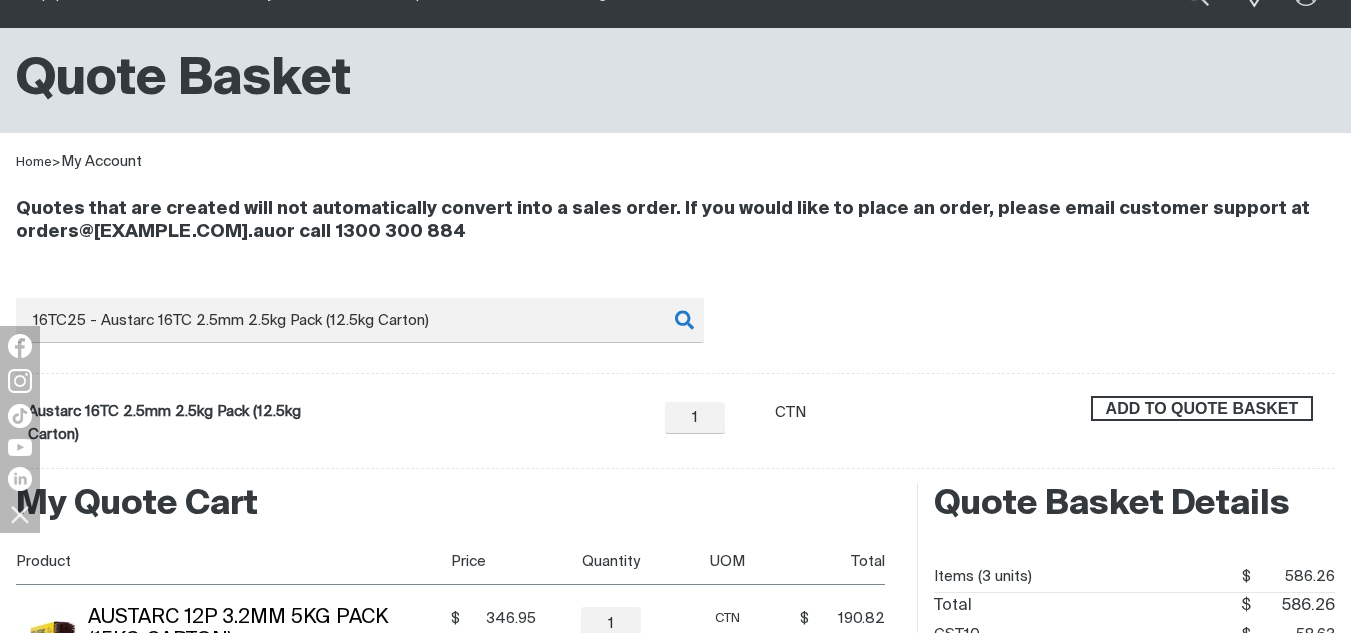 click on "ADD TO QUOTE BASKET" at bounding box center [1202, 409] 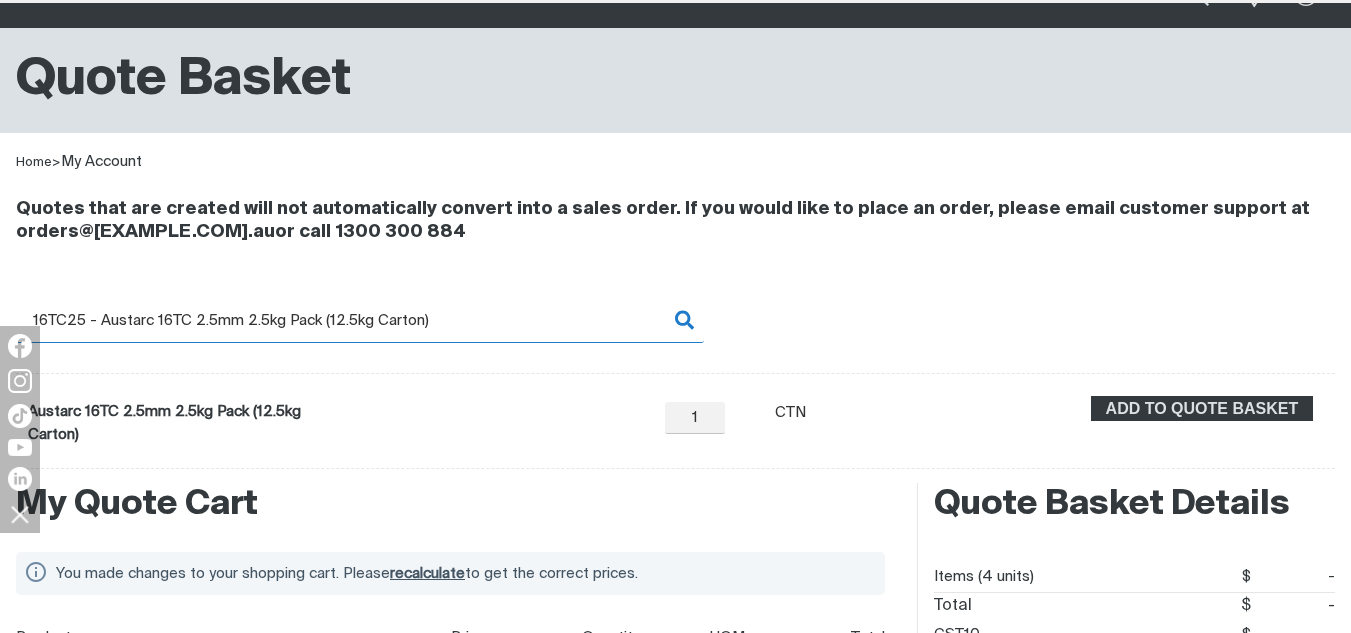 scroll, scrollTop: 99, scrollLeft: 0, axis: vertical 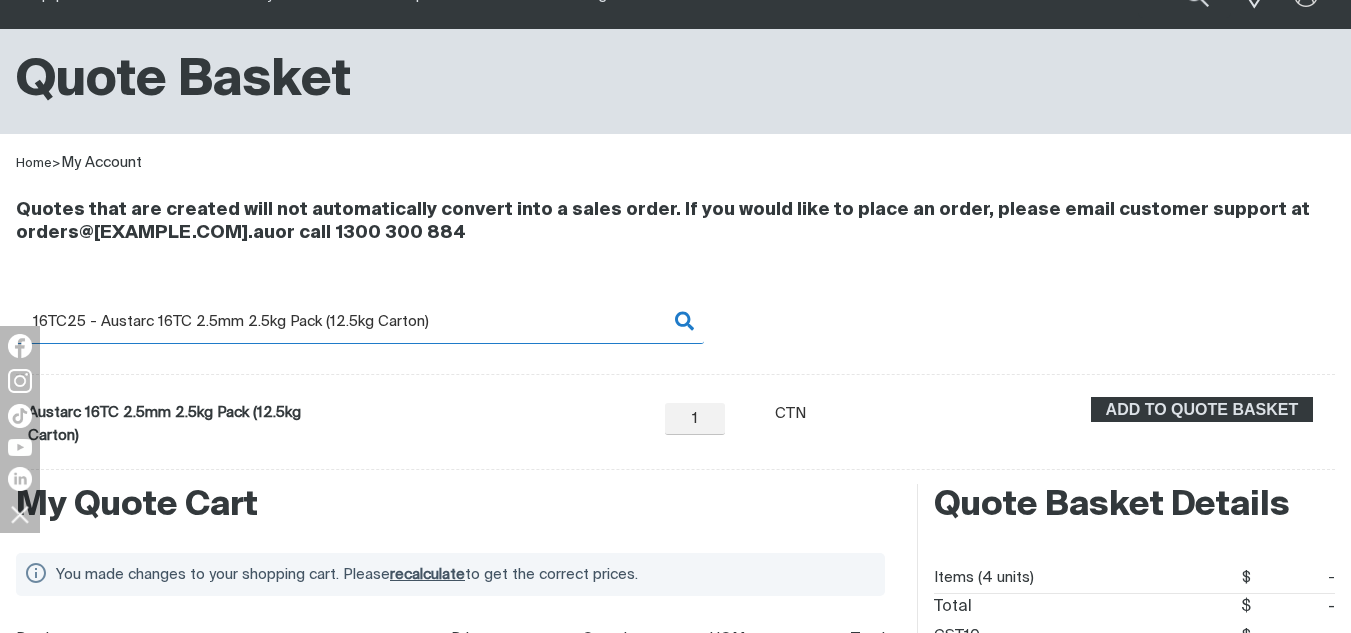click on "16TC25 - Austarc 16TC 2.5mm 2.5kg Pack (12.5kg Carton)" at bounding box center (360, 321) 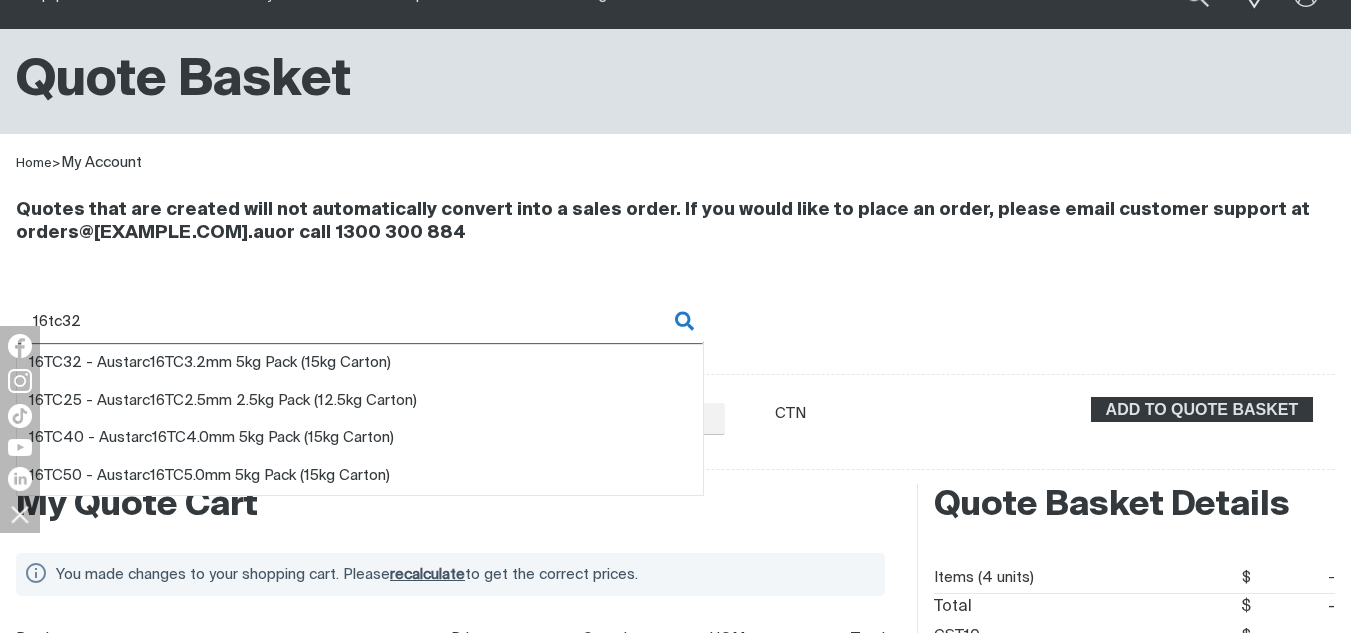 type on "16tc32" 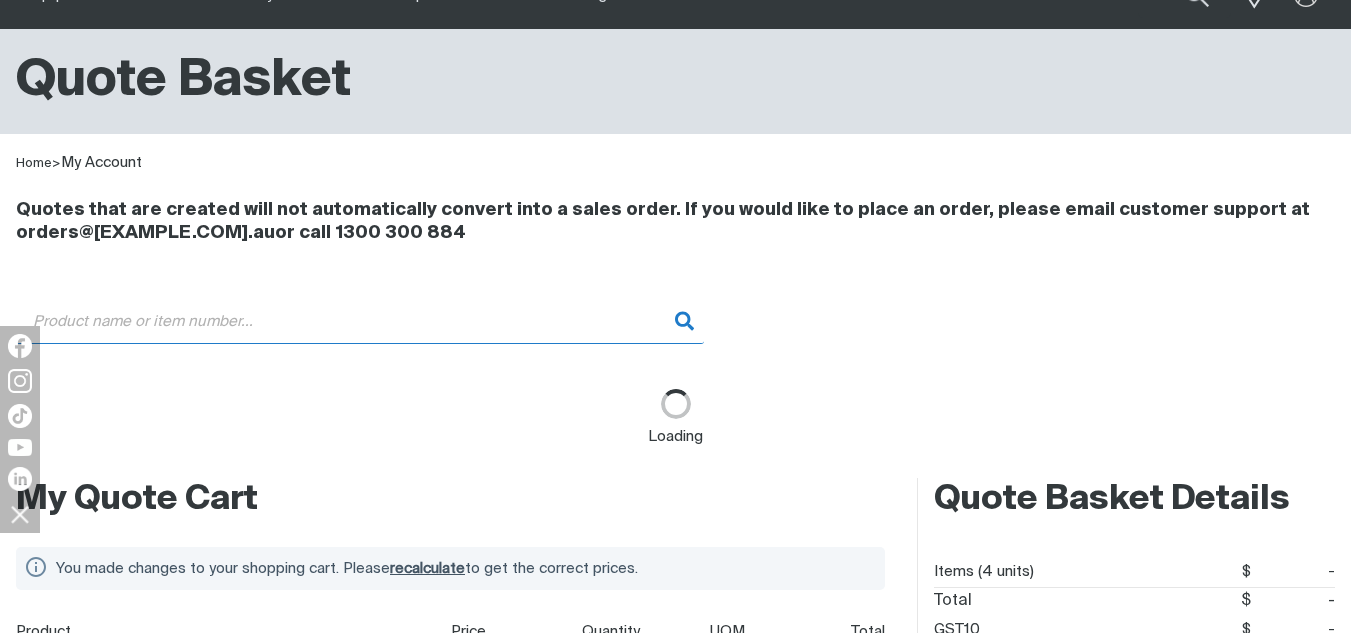 type on "16TC32 - Austarc 16TC 3.2mm 5kg Pack (15kg Carton)" 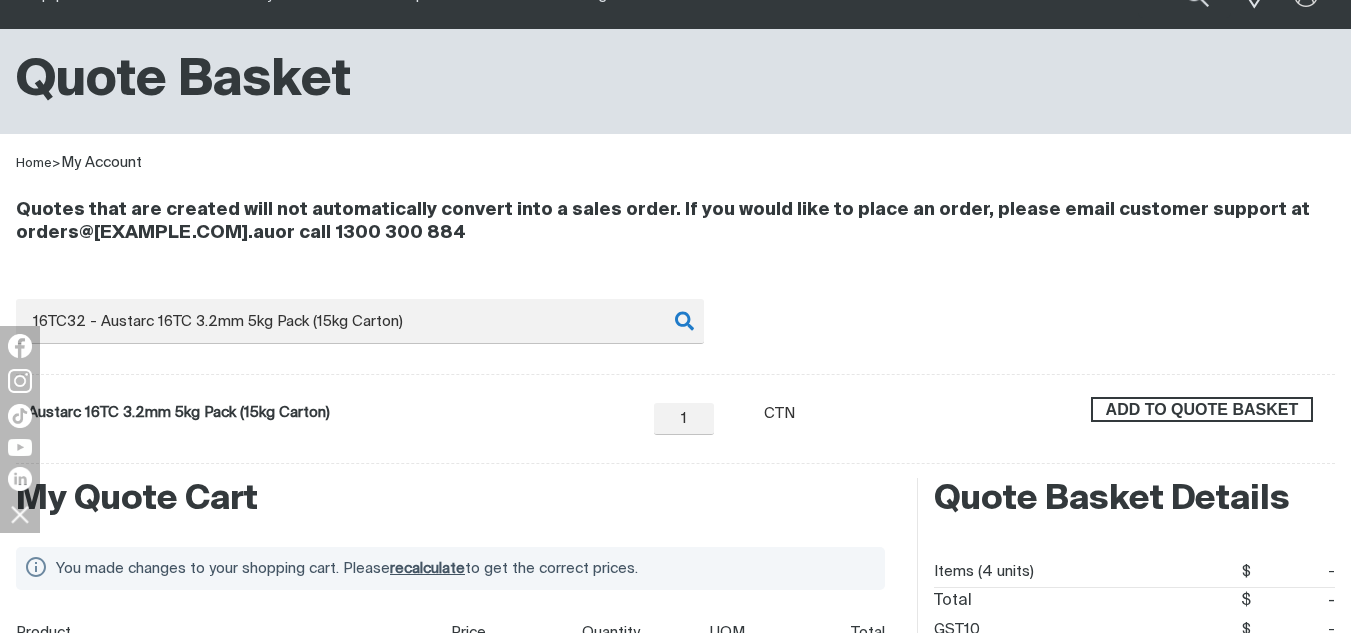 click on "ADD TO QUOTE BASKET" at bounding box center (1202, 410) 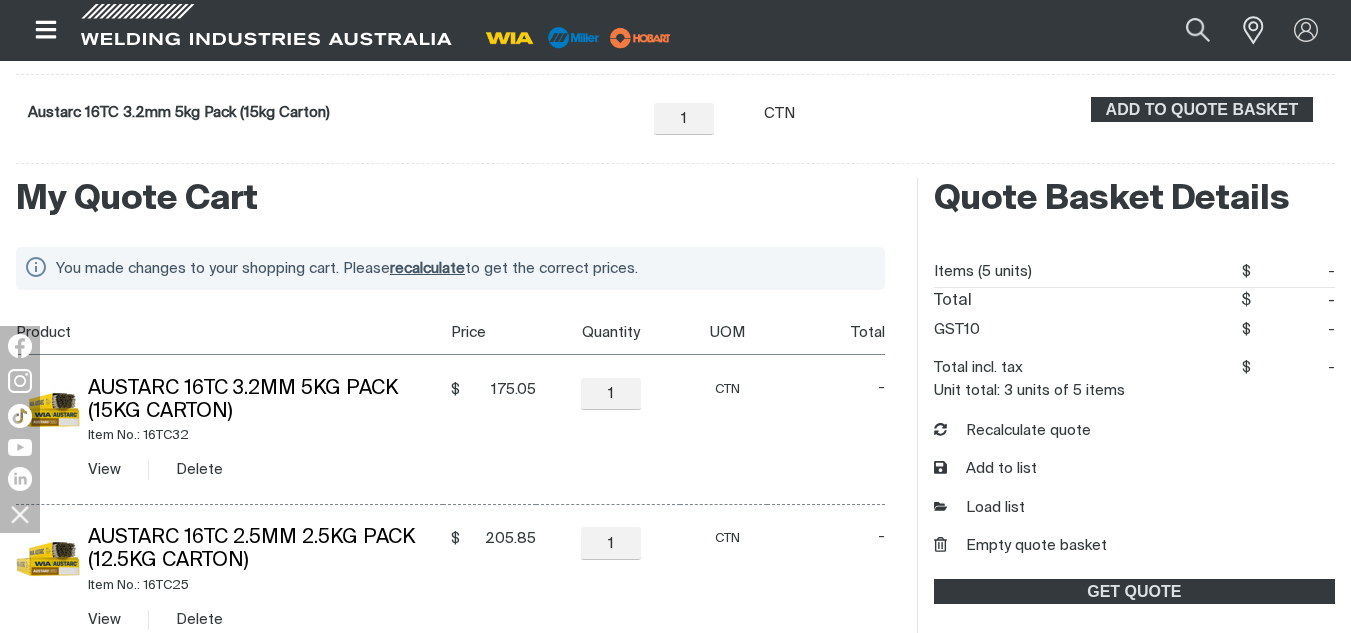 scroll, scrollTop: 499, scrollLeft: 0, axis: vertical 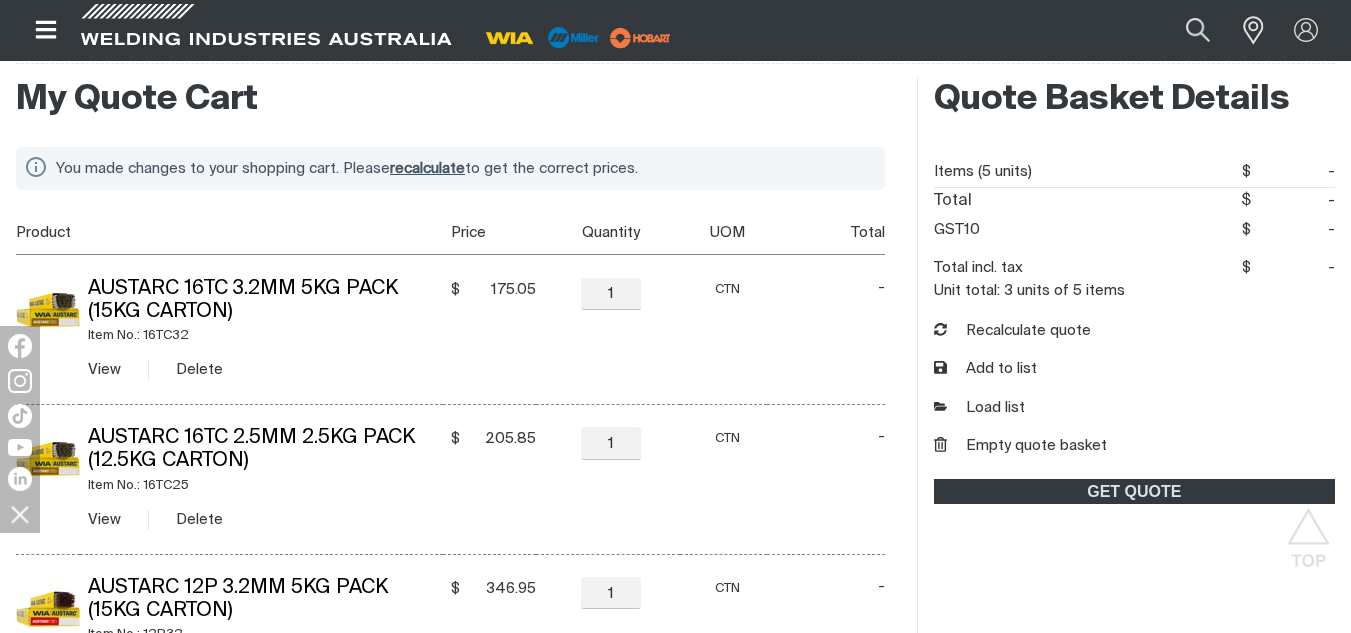 click on "Quote Basket Details Items (5 units) $586.26 $ - Total $586.26 $ - GST10 $58.63 $ - Total incl. tax $644.89 $ - Unit total: 3 units of 5 items Recalculate quote Add to list Load list Empty quote basket GET QUOTE" at bounding box center (1126, 544) 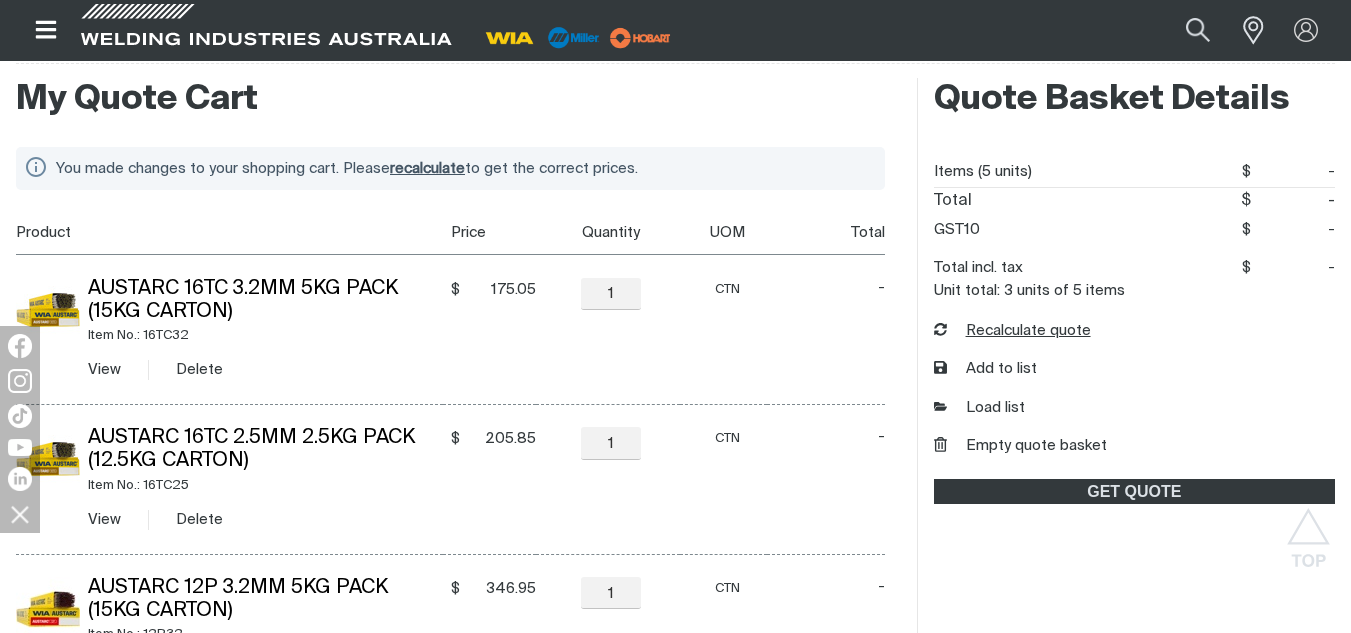 click on "Recalculate quote" at bounding box center (1012, 331) 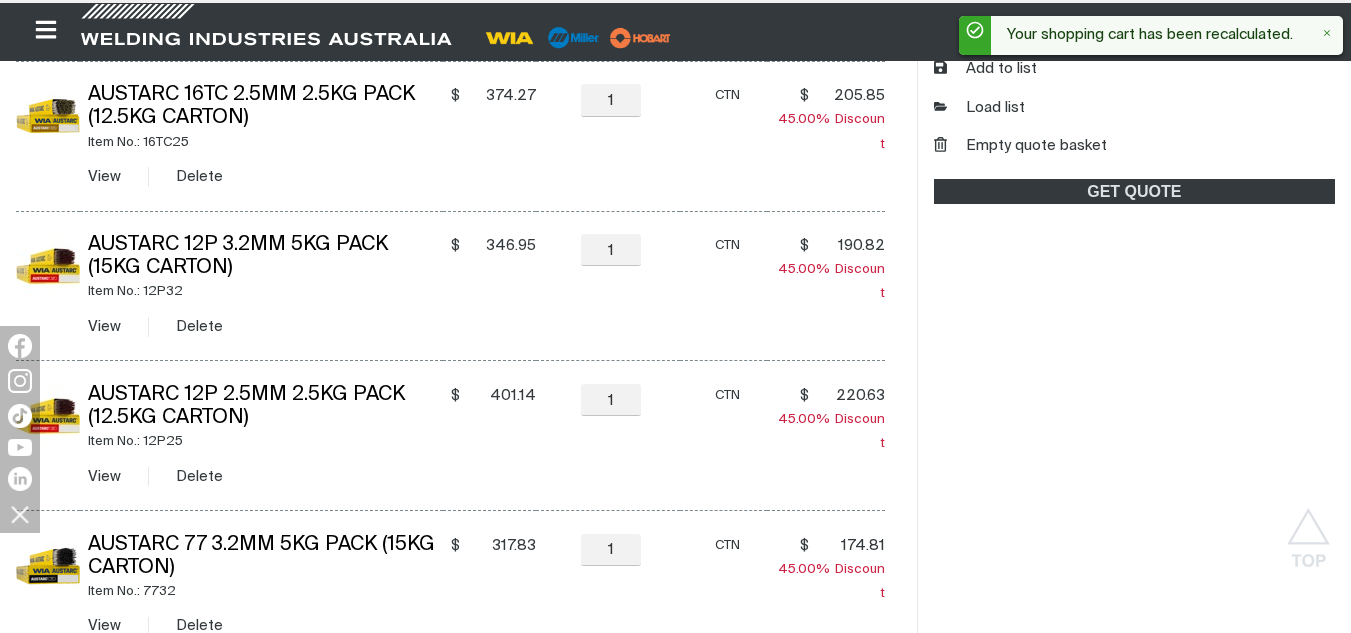 scroll, scrollTop: 999, scrollLeft: 0, axis: vertical 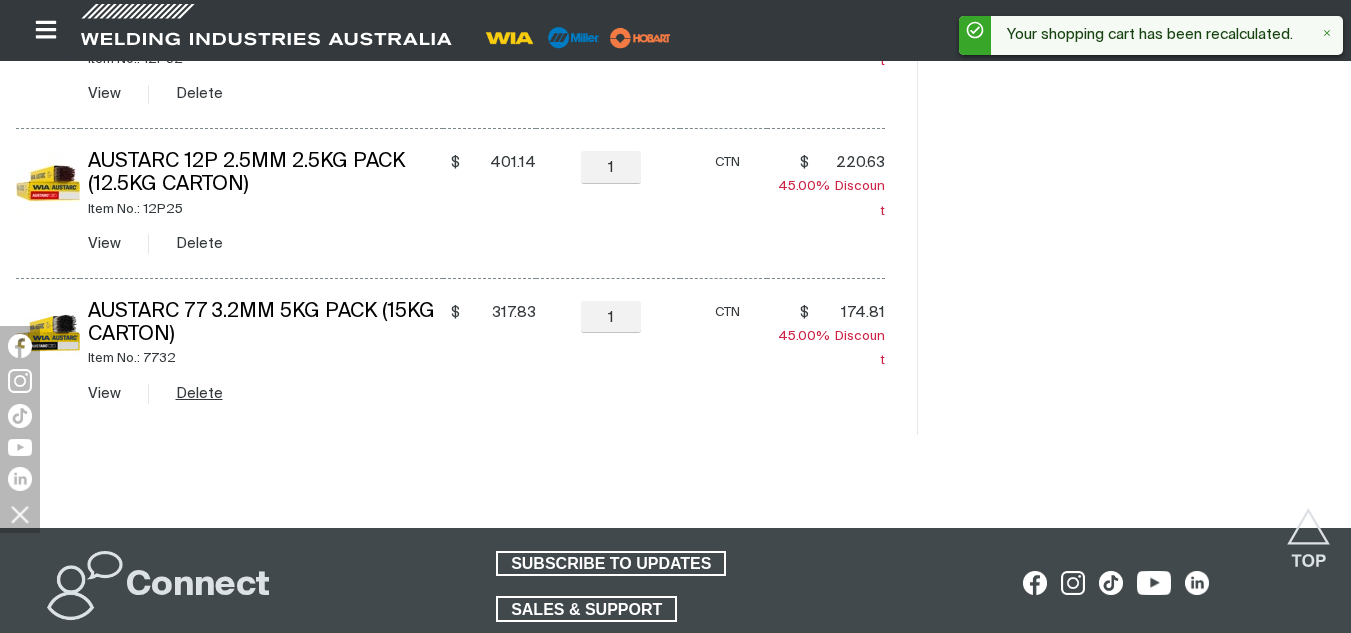 click on "Delete" at bounding box center (199, 393) 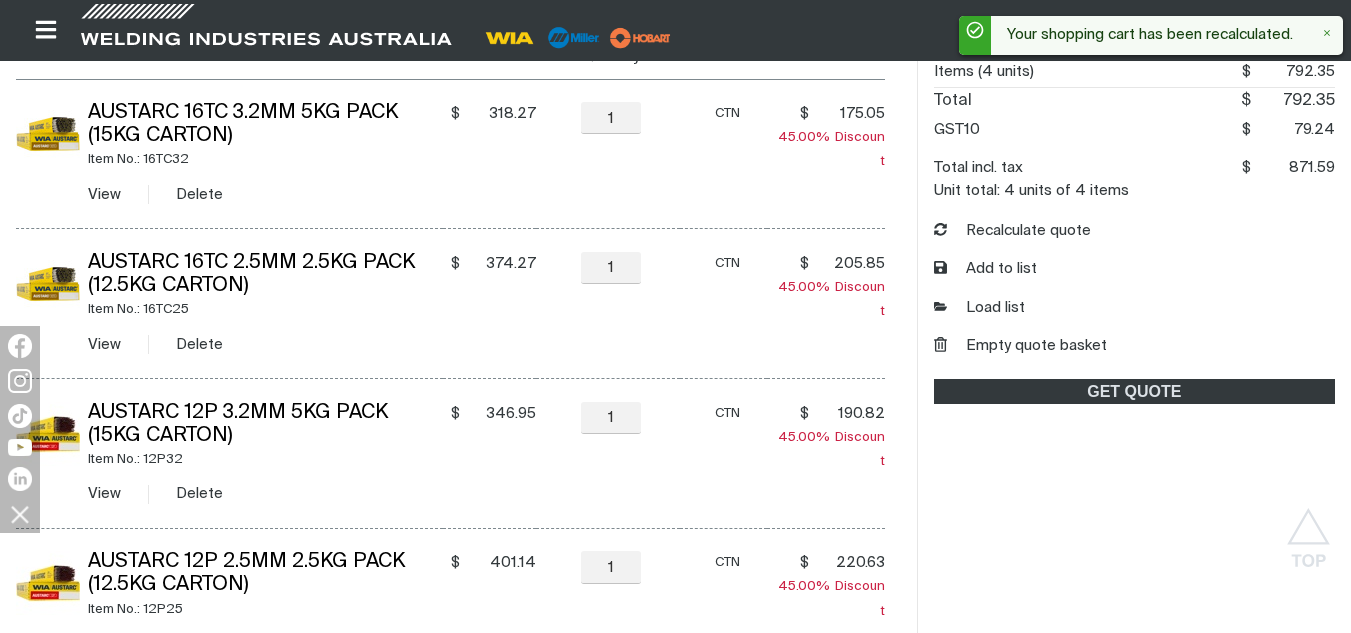 scroll, scrollTop: 399, scrollLeft: 0, axis: vertical 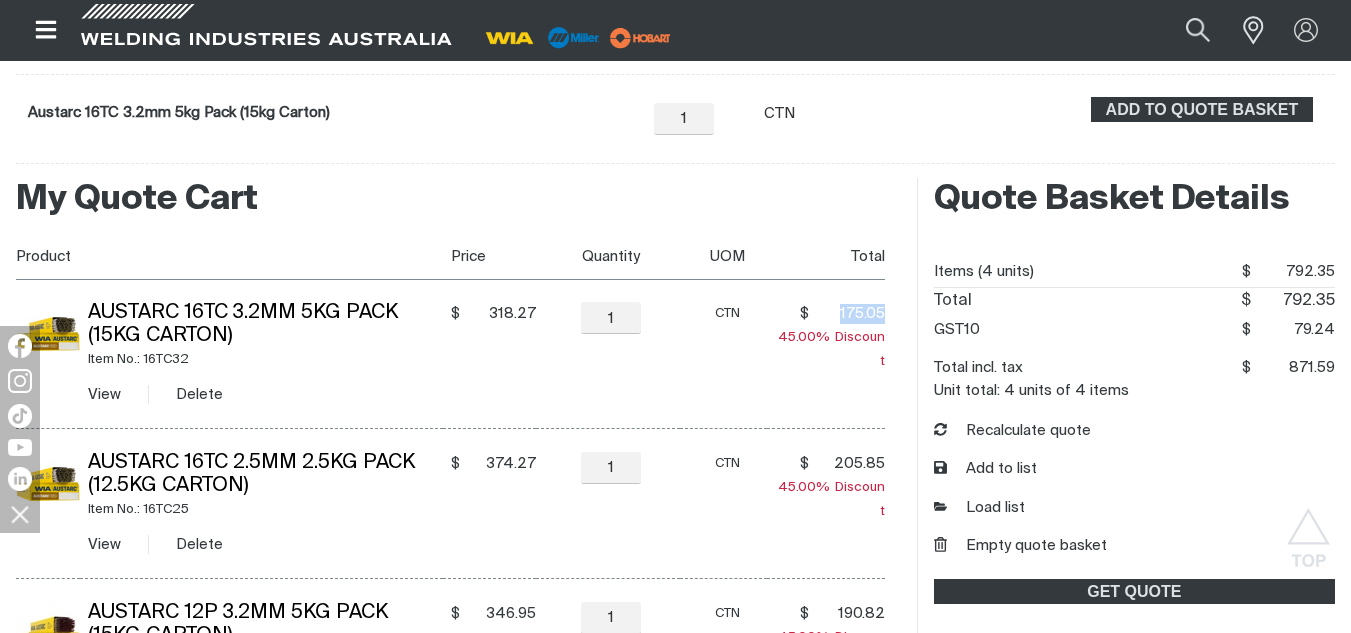 drag, startPoint x: 841, startPoint y: 305, endPoint x: 883, endPoint y: 309, distance: 42.190044 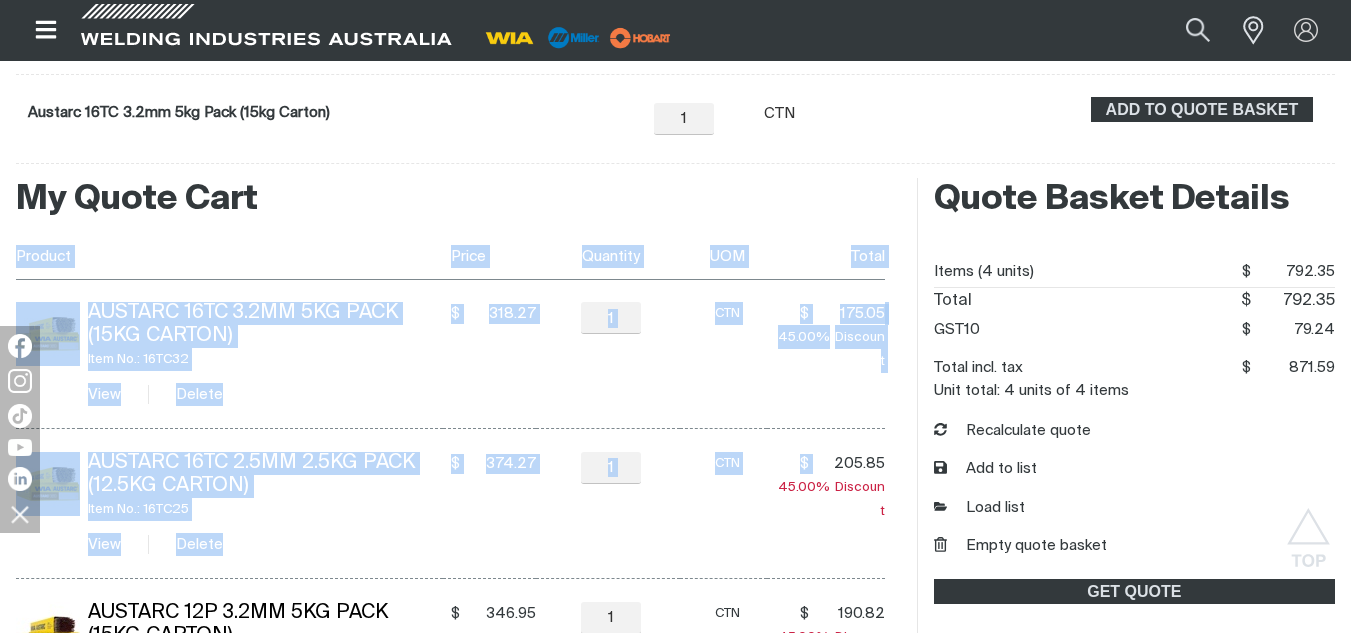 drag, startPoint x: 832, startPoint y: 460, endPoint x: 889, endPoint y: 457, distance: 57.07889 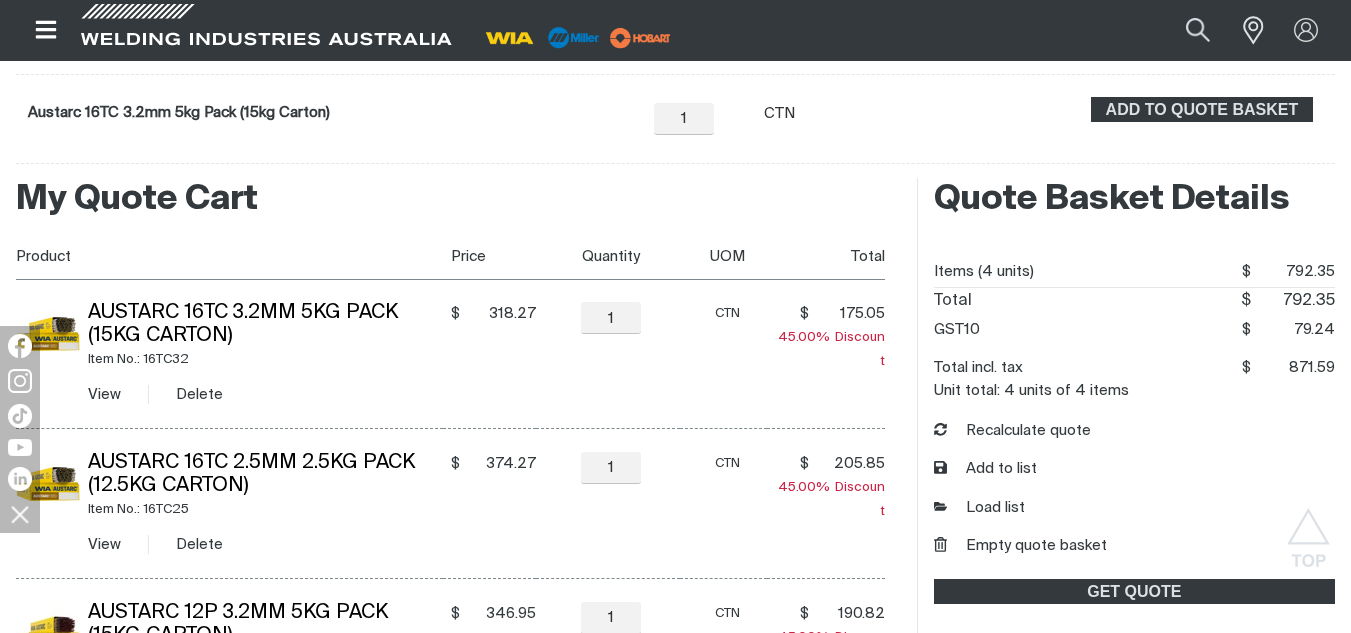 click on "205.85" at bounding box center [850, 464] 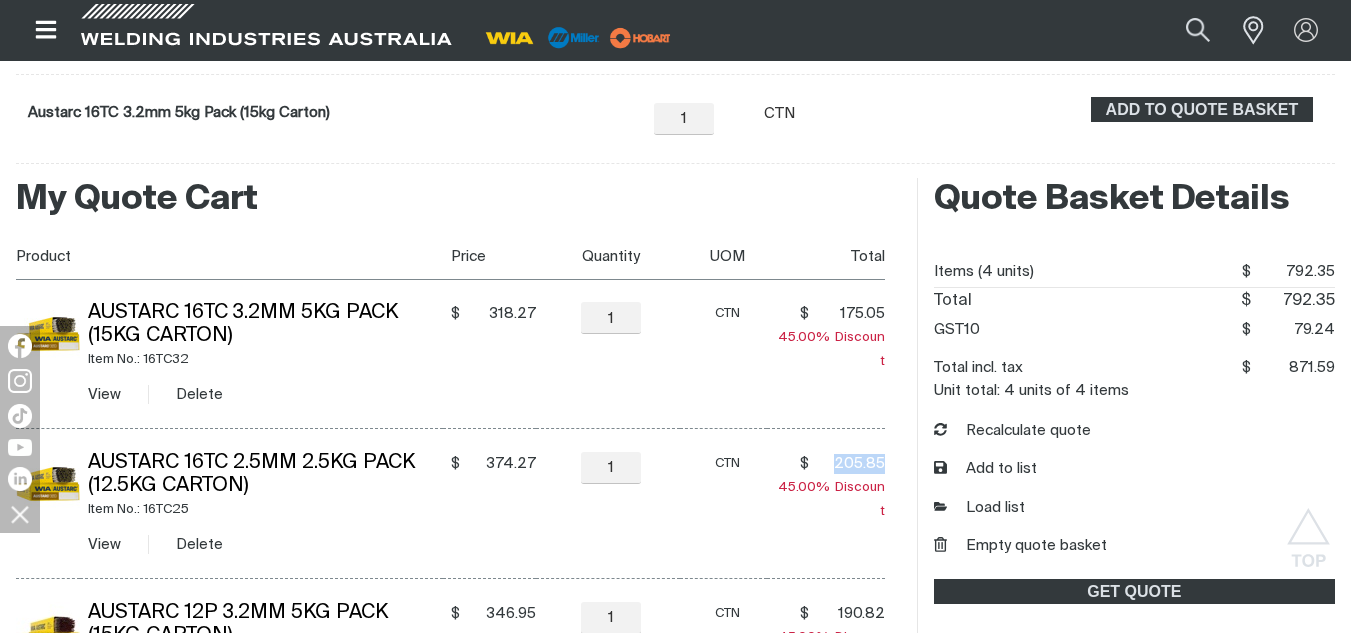 click on "205.85" at bounding box center [850, 464] 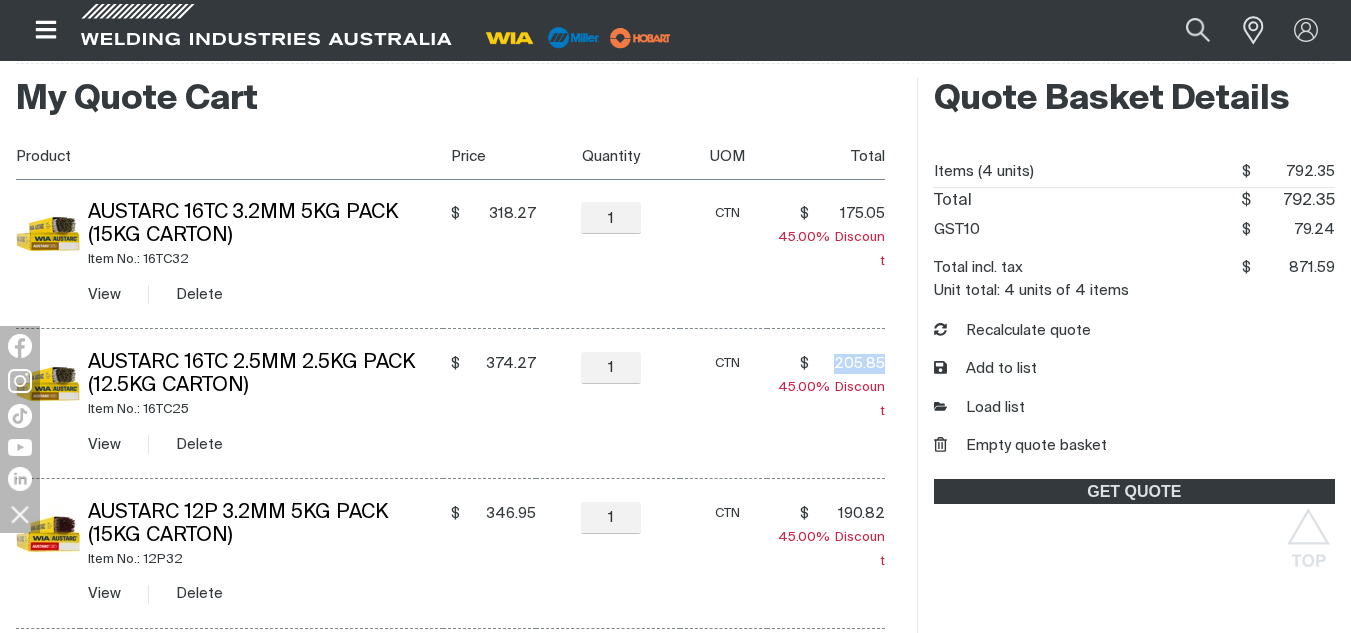 scroll, scrollTop: 599, scrollLeft: 0, axis: vertical 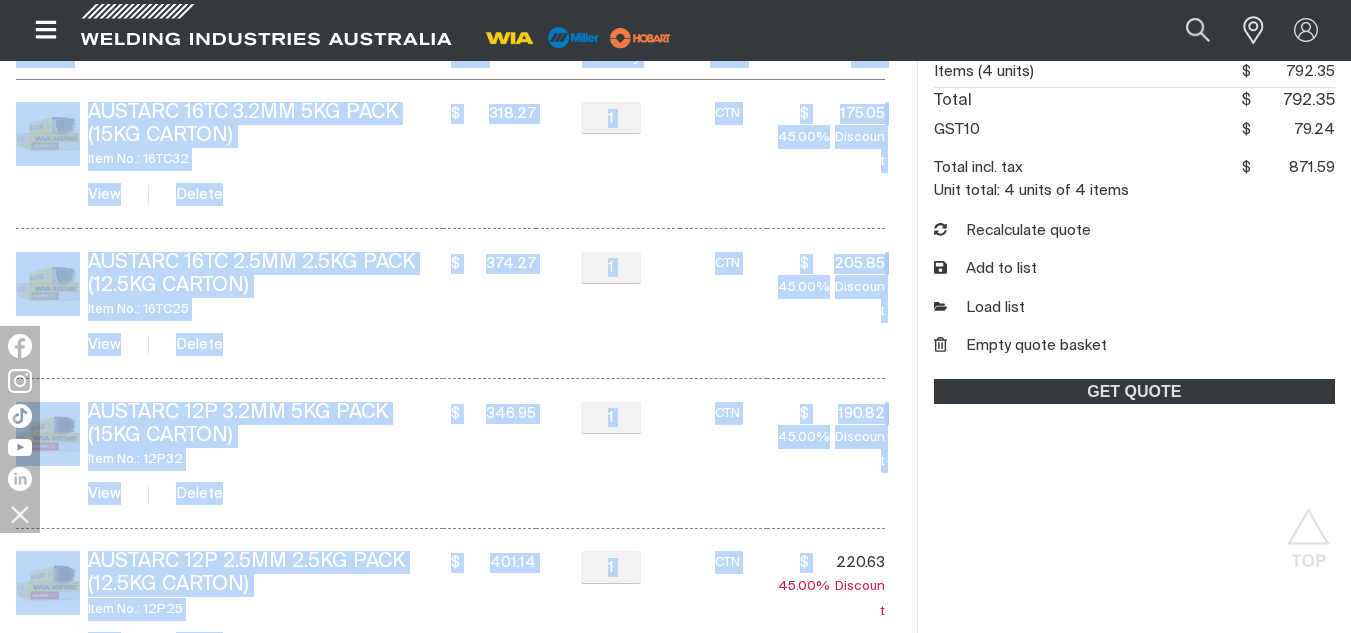 drag, startPoint x: 834, startPoint y: 555, endPoint x: 889, endPoint y: 559, distance: 55.145264 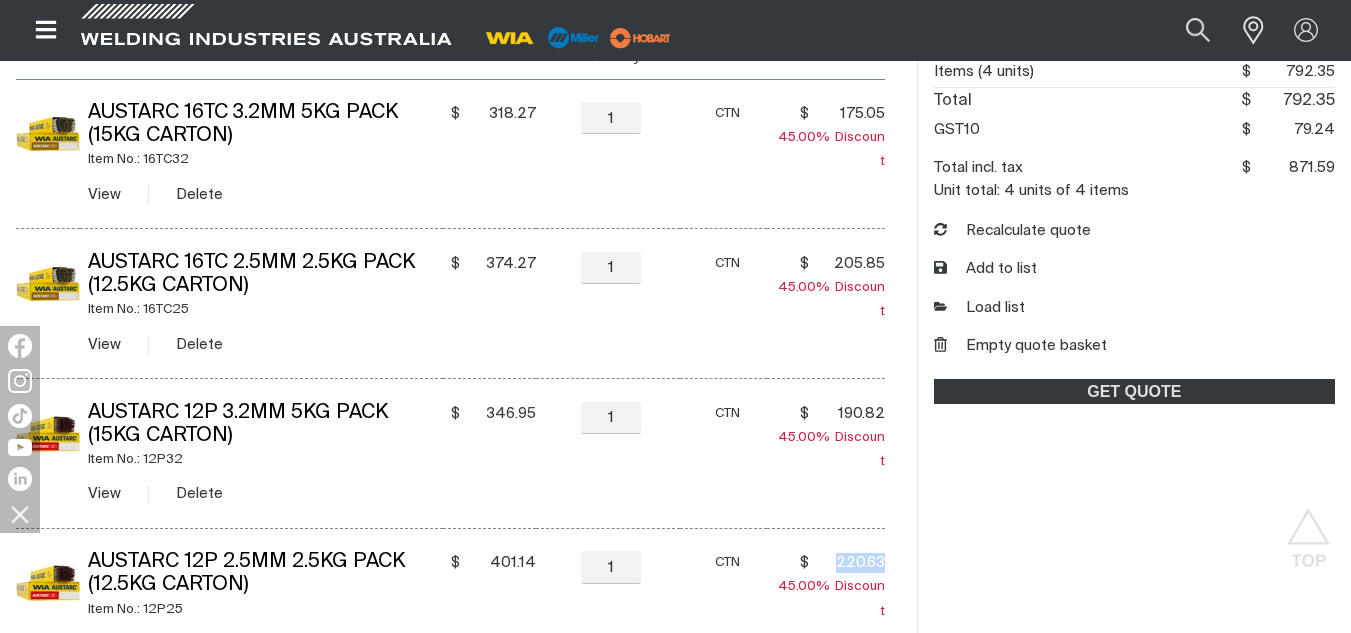 click on "220.63" at bounding box center [850, 563] 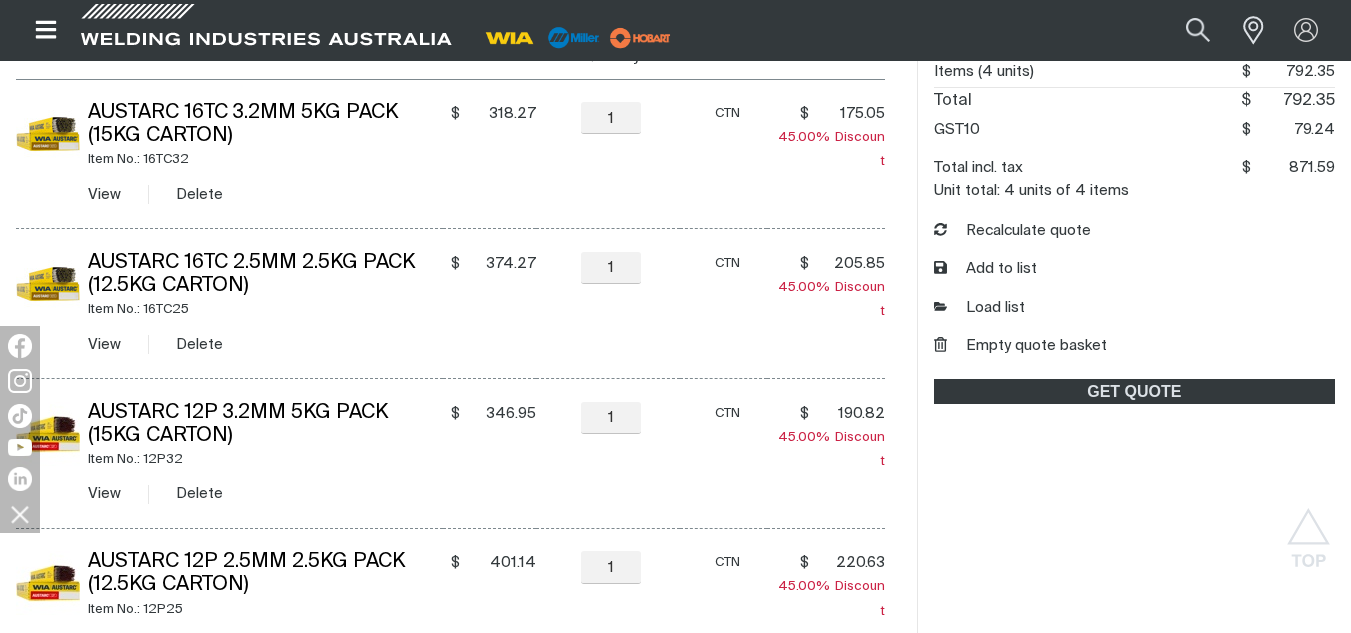 click on "190.82" at bounding box center [850, 414] 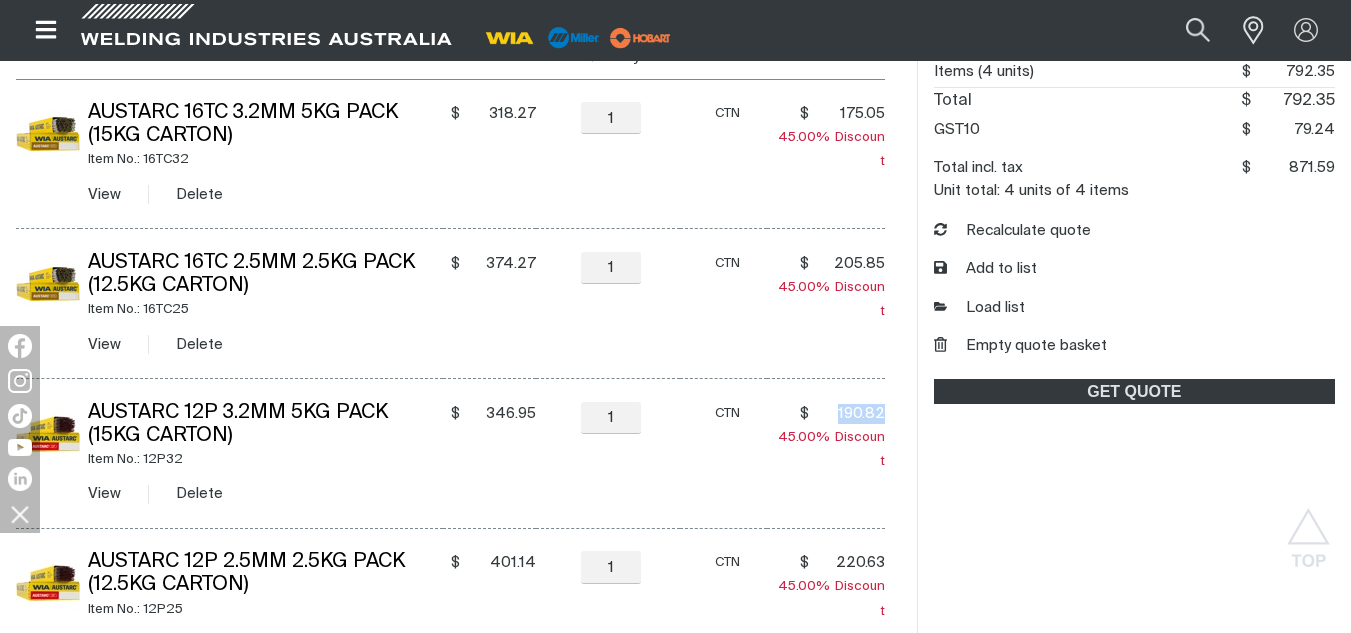 click on "190.82" at bounding box center [850, 414] 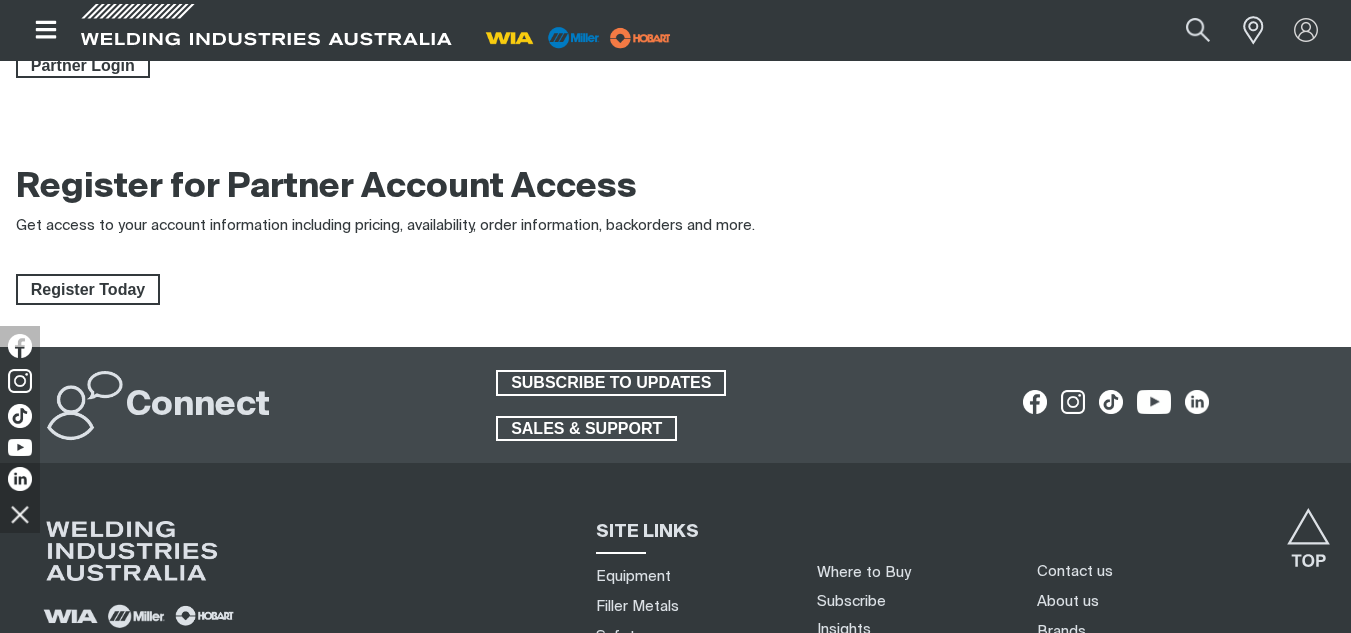 scroll, scrollTop: 0, scrollLeft: 0, axis: both 